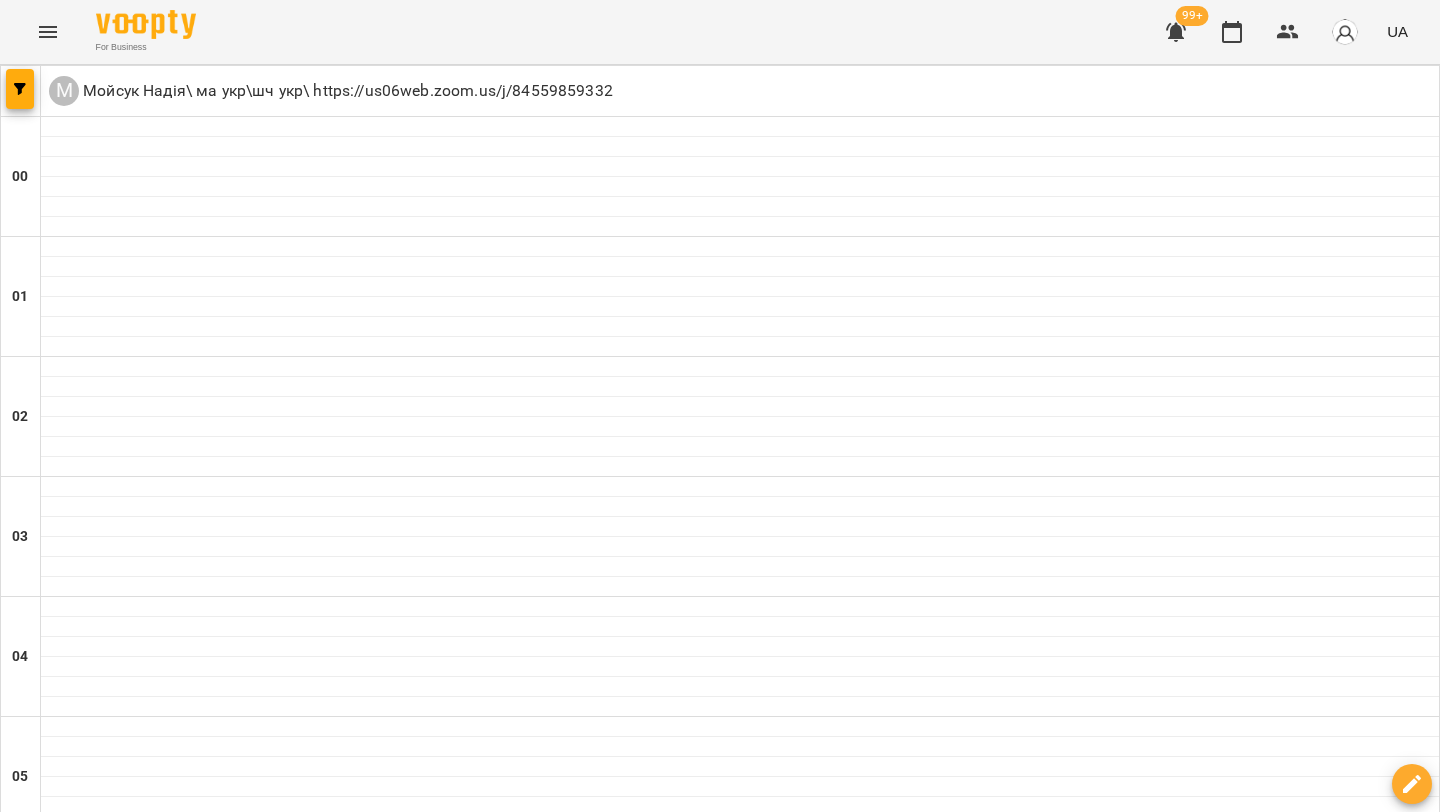 scroll, scrollTop: 0, scrollLeft: 0, axis: both 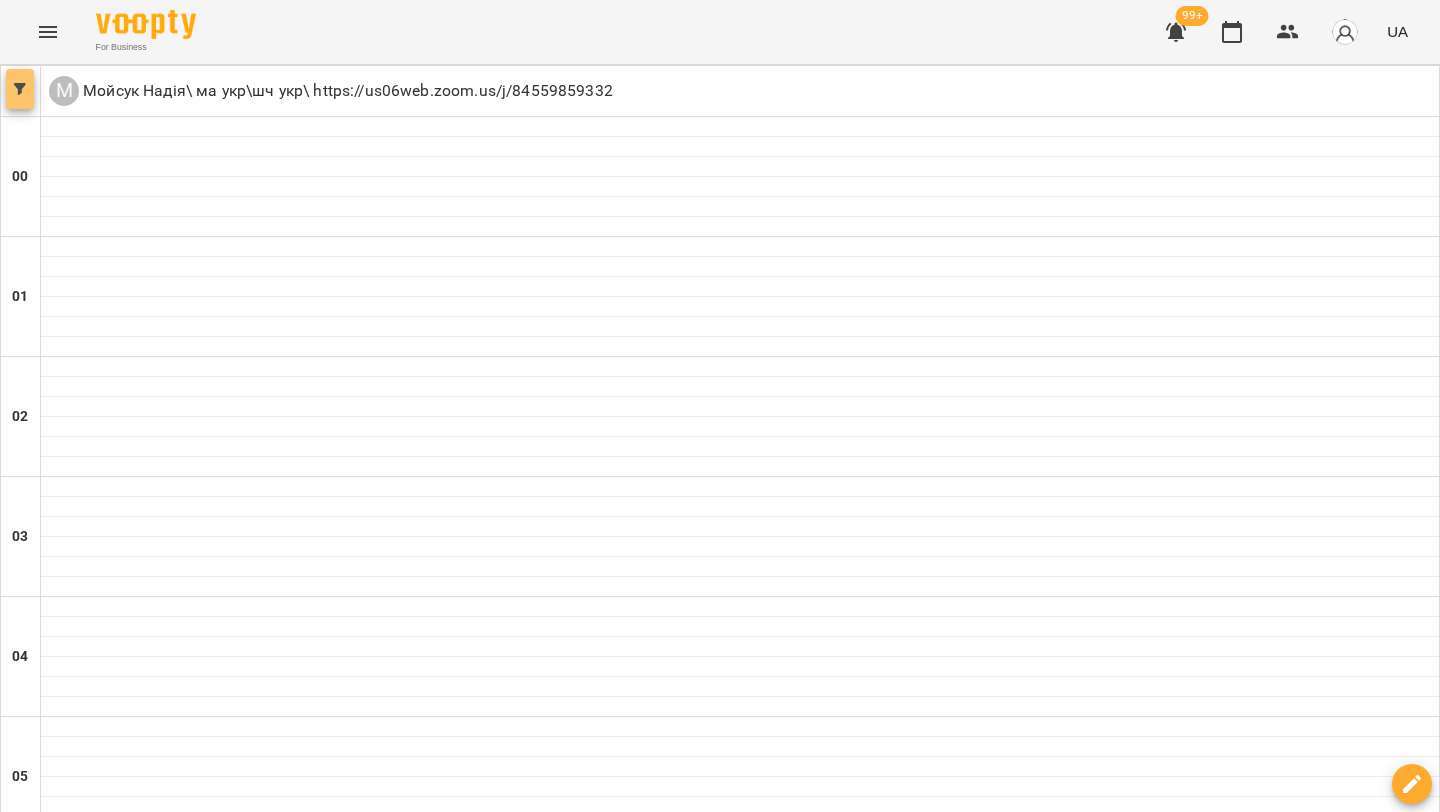 click 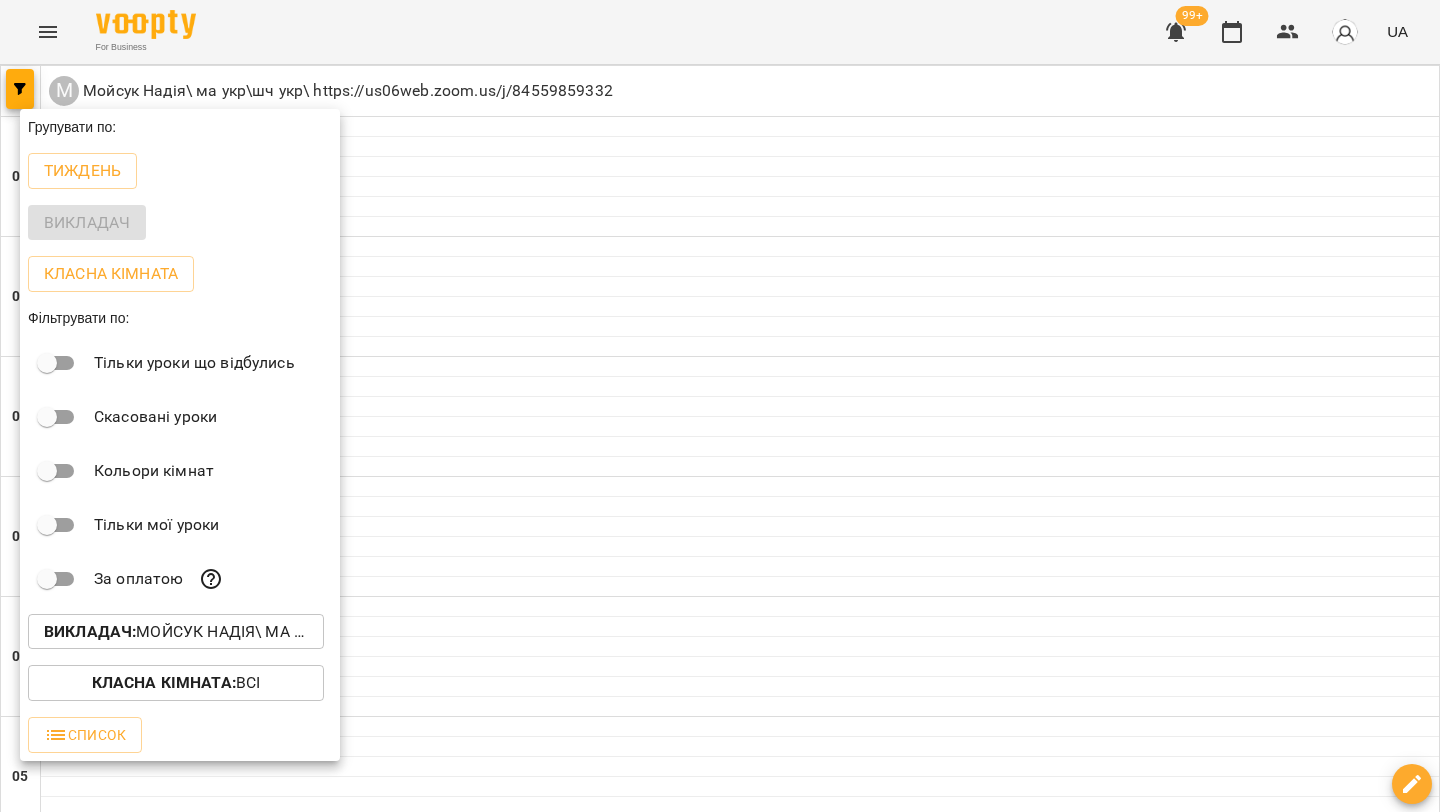 click on "Викладач :  Мойсук Надія\ ма укр\шч укр\ https://us06web.zoom.us/j/84559859332" at bounding box center (176, 632) 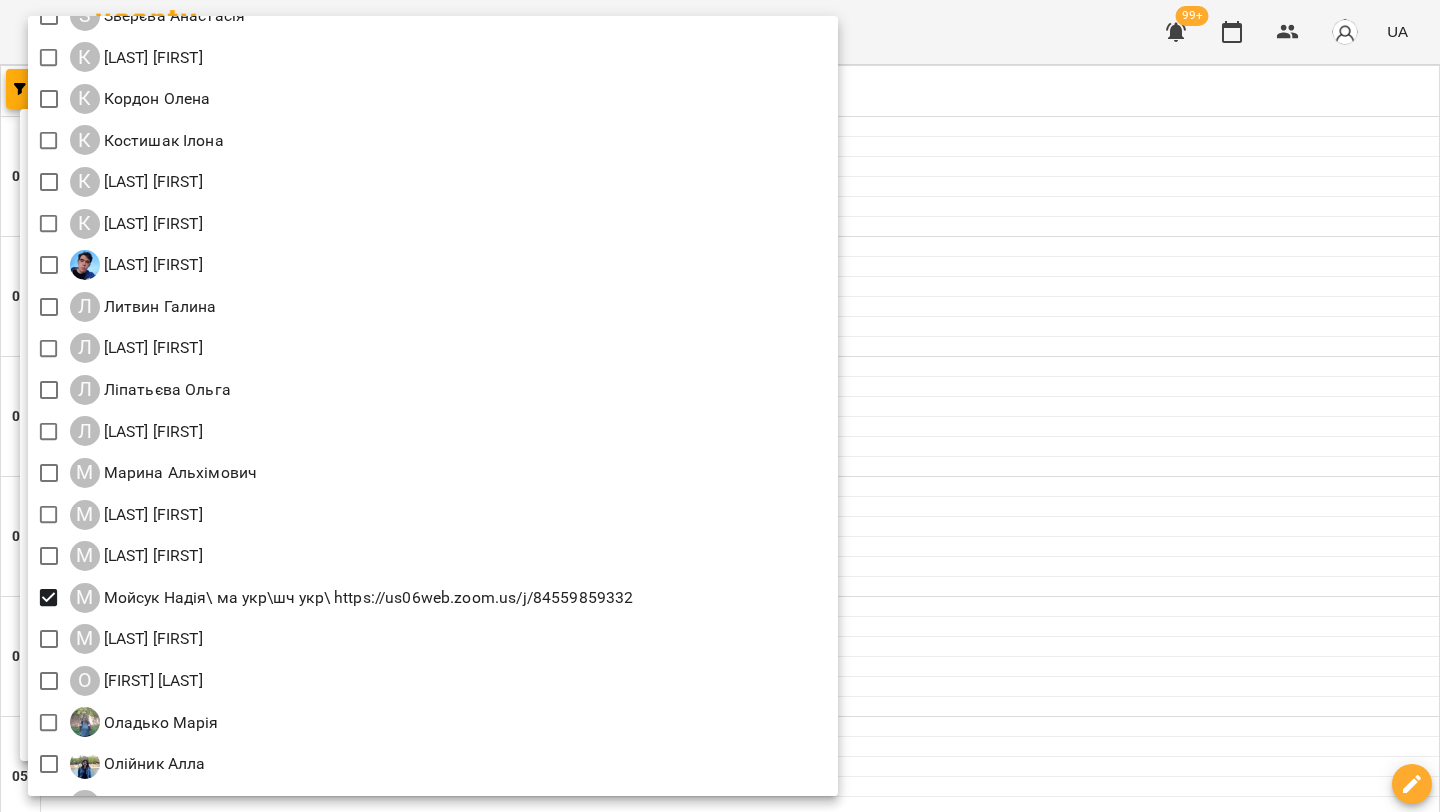 scroll, scrollTop: 1323, scrollLeft: 0, axis: vertical 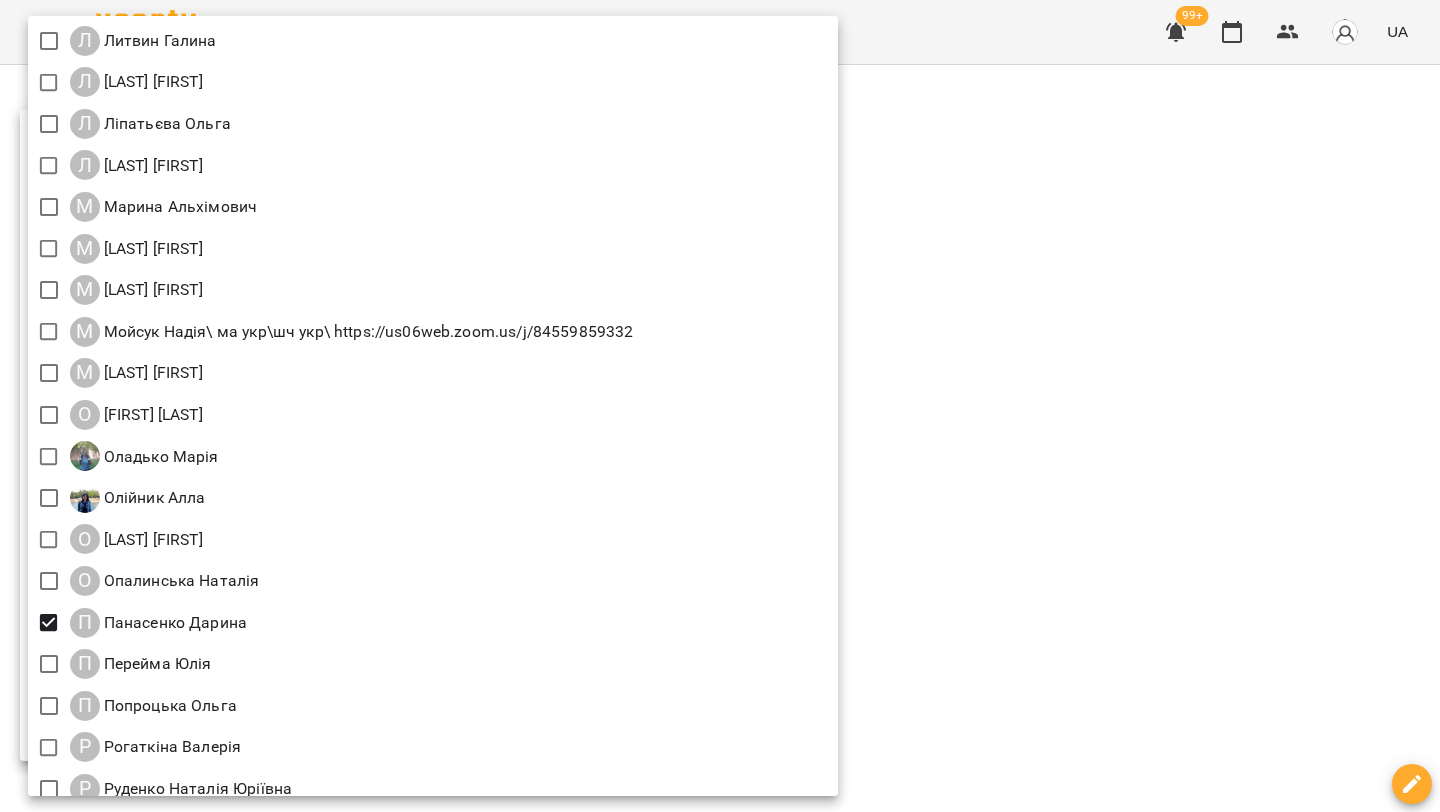 click at bounding box center (720, 406) 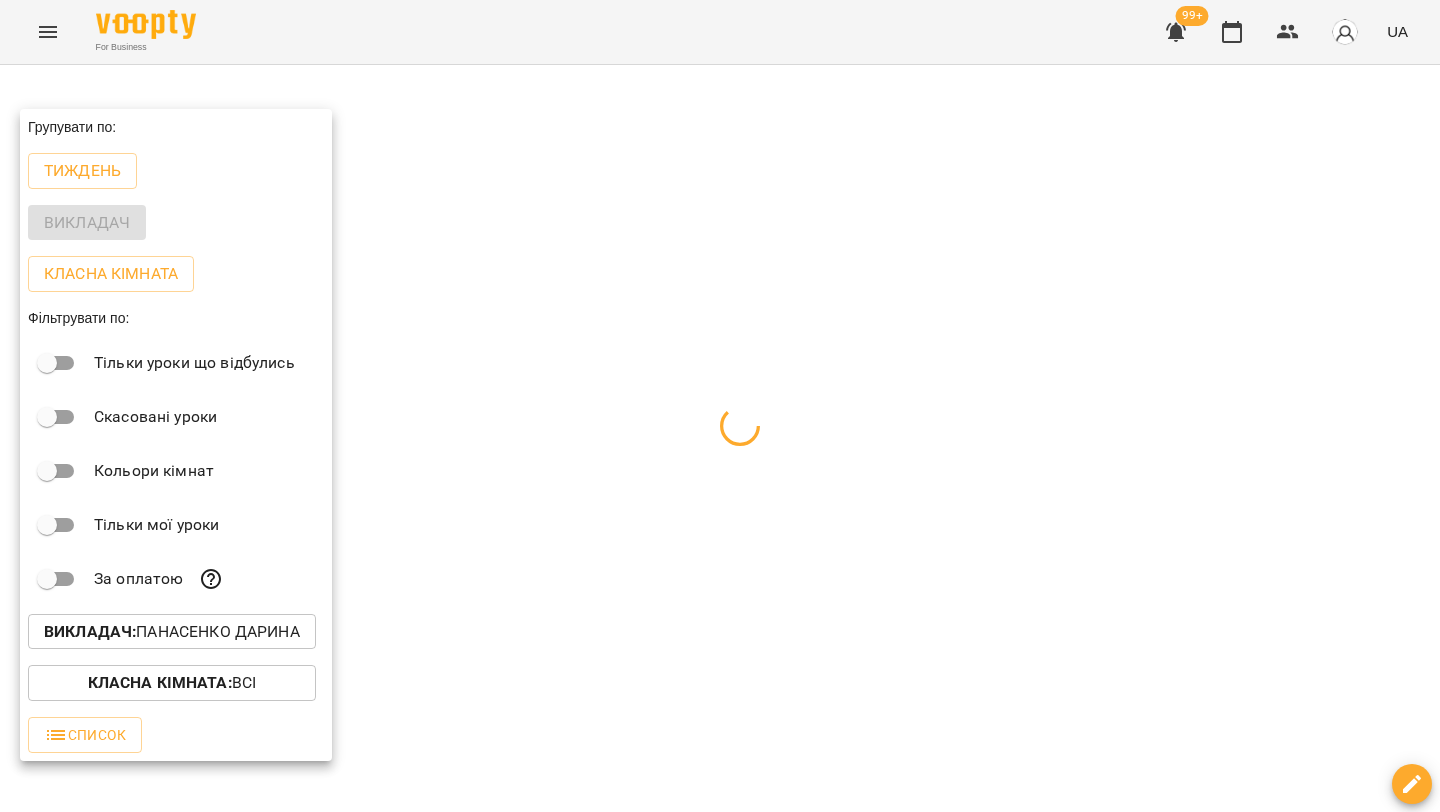 click at bounding box center (720, 406) 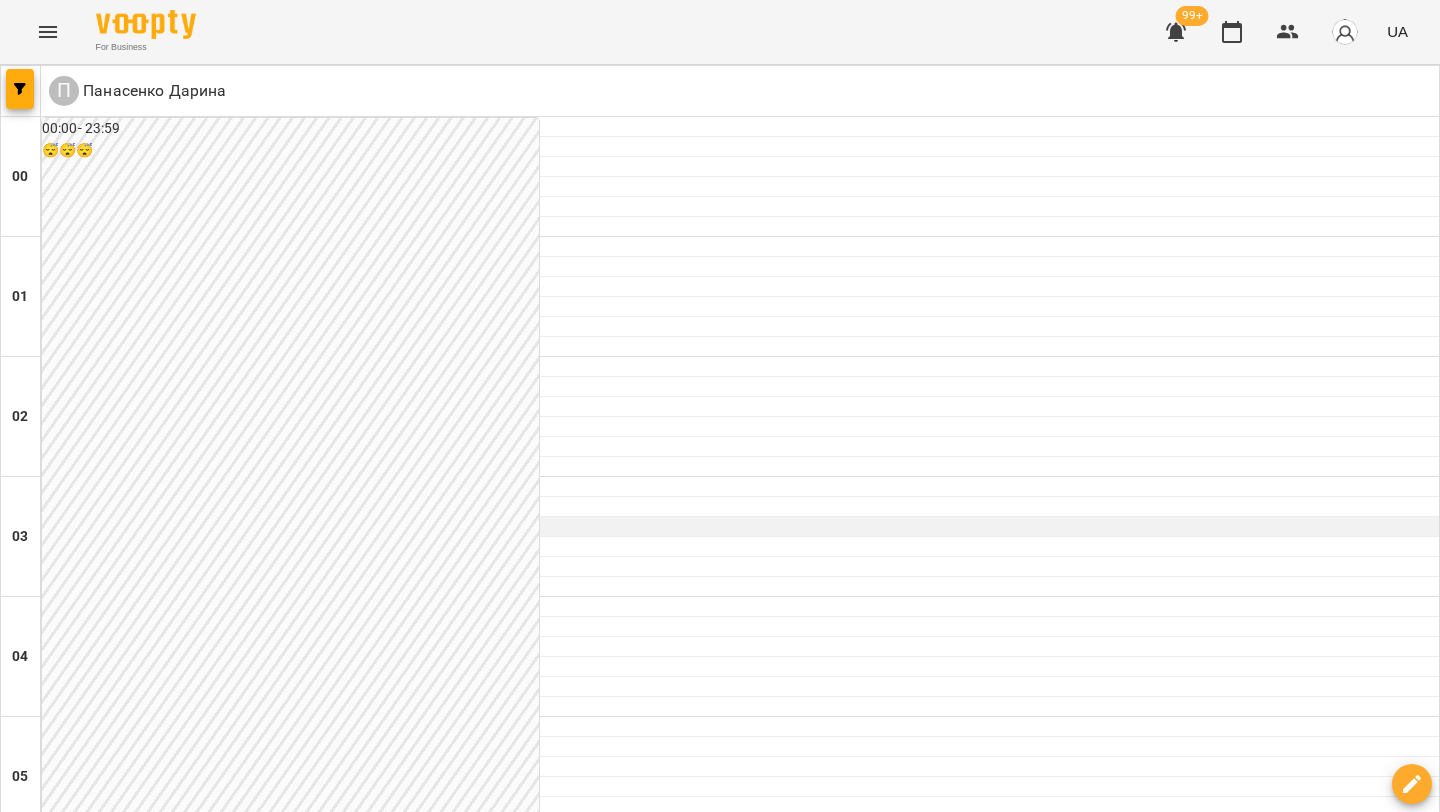 scroll, scrollTop: 2318, scrollLeft: 0, axis: vertical 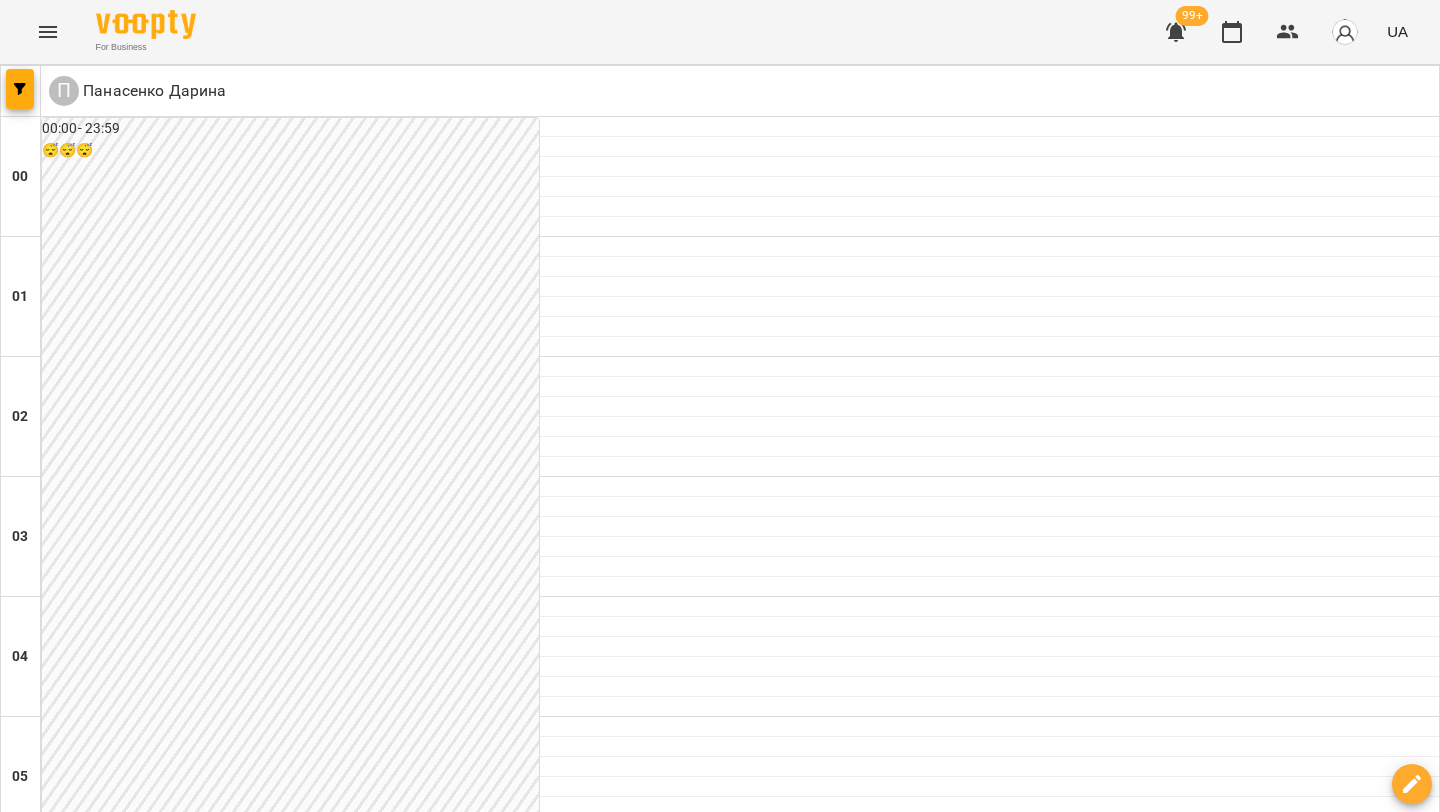 click on "09 серп" at bounding box center (1025, 3042) 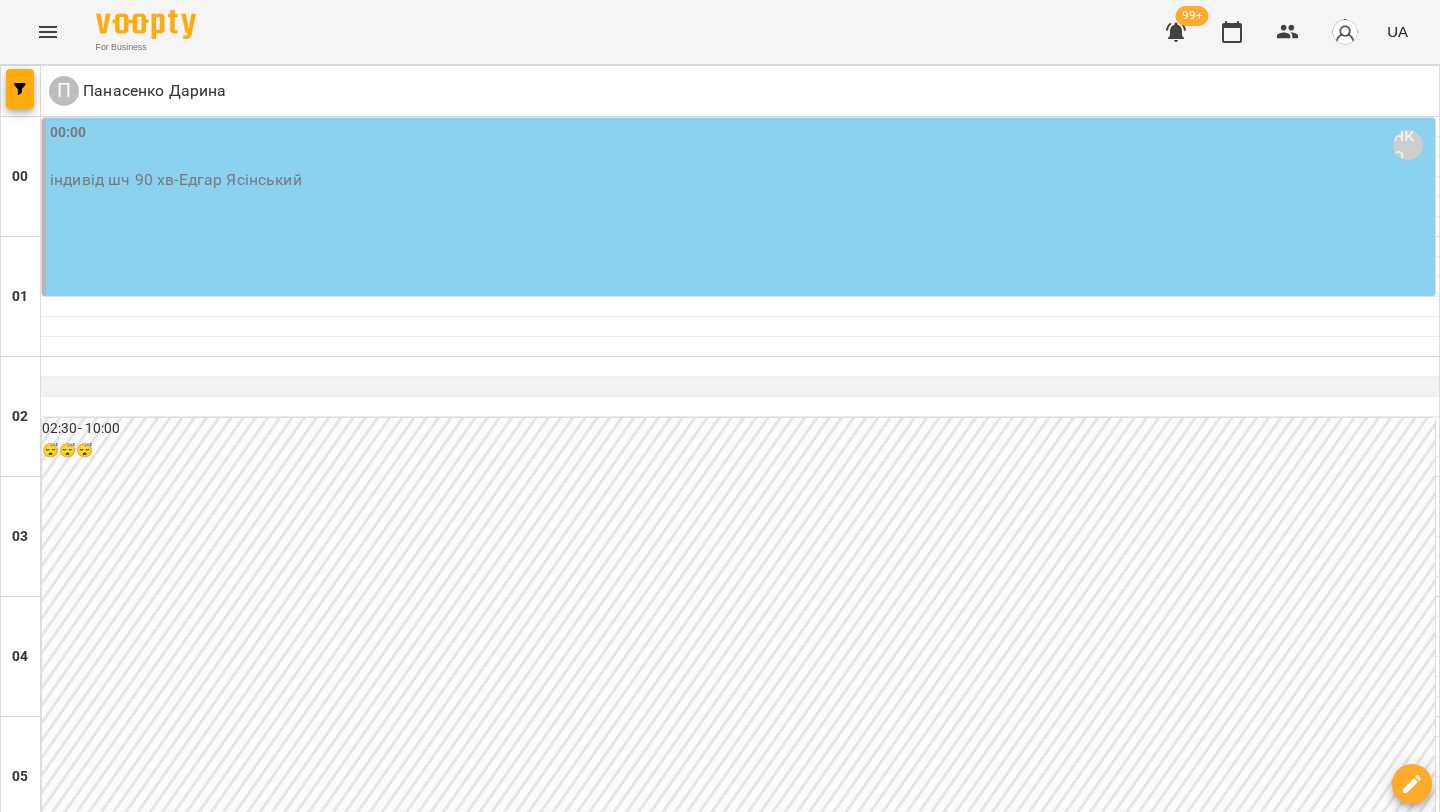 scroll, scrollTop: 2318, scrollLeft: 0, axis: vertical 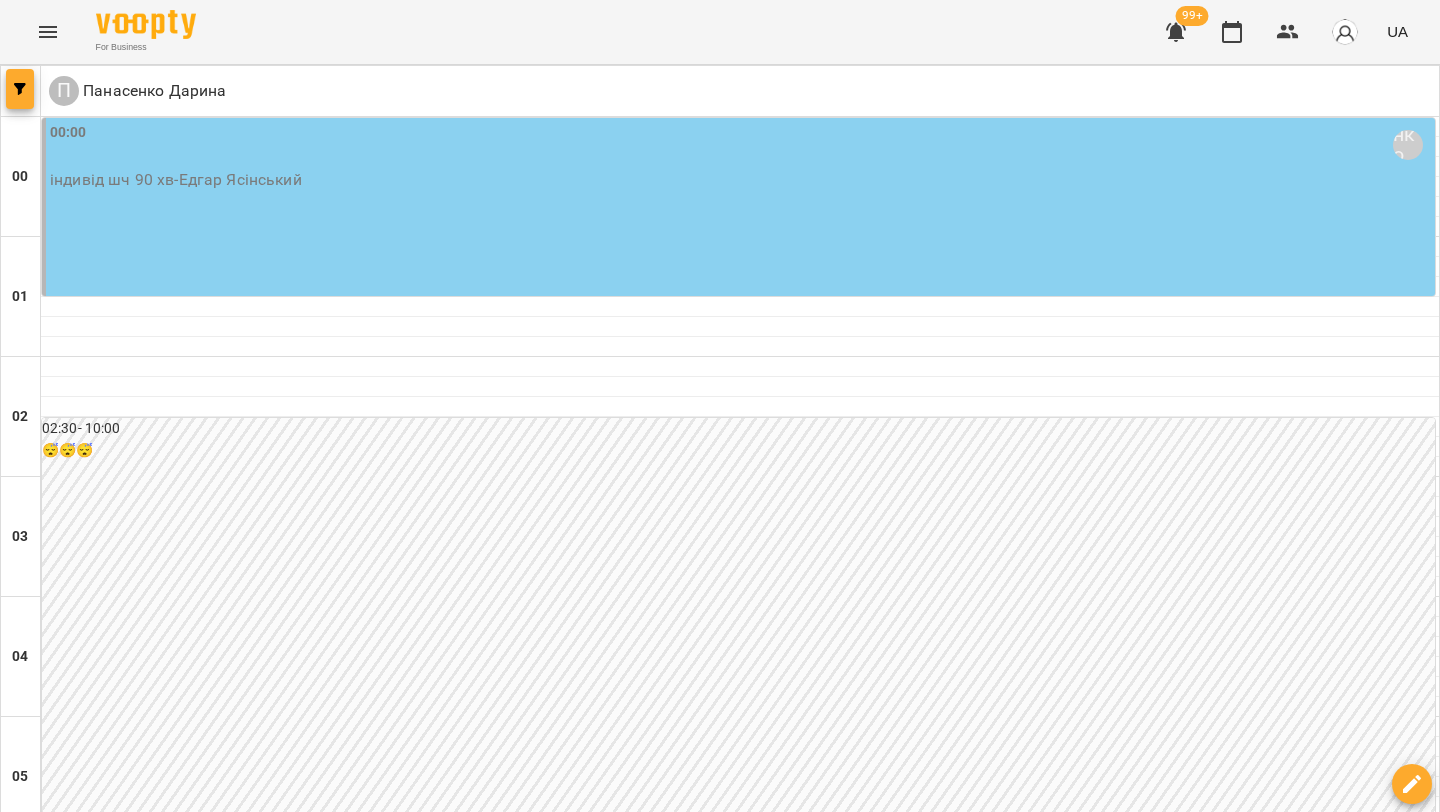 click at bounding box center (20, 89) 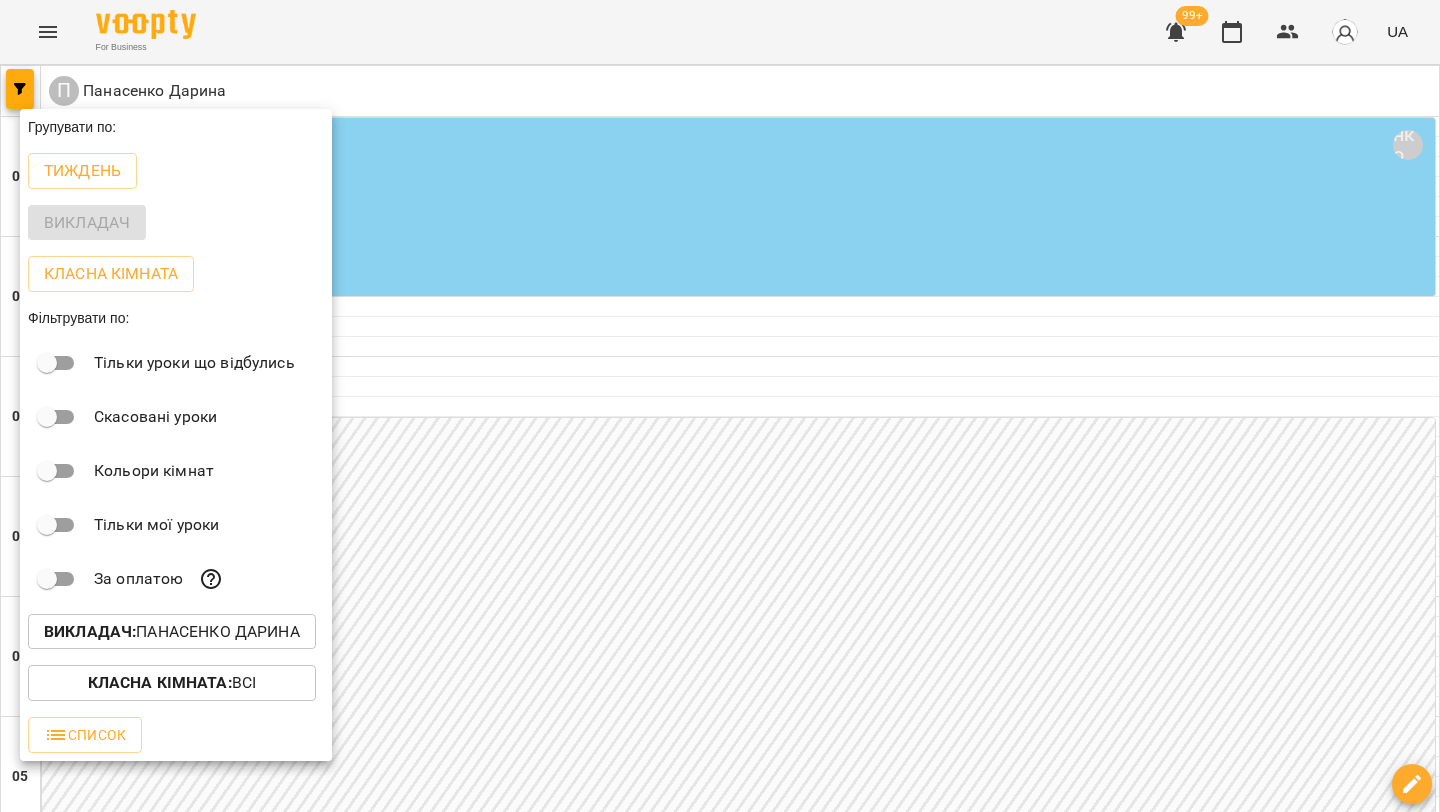 click on "Викладач :  Панасенко Дарина" at bounding box center [172, 632] 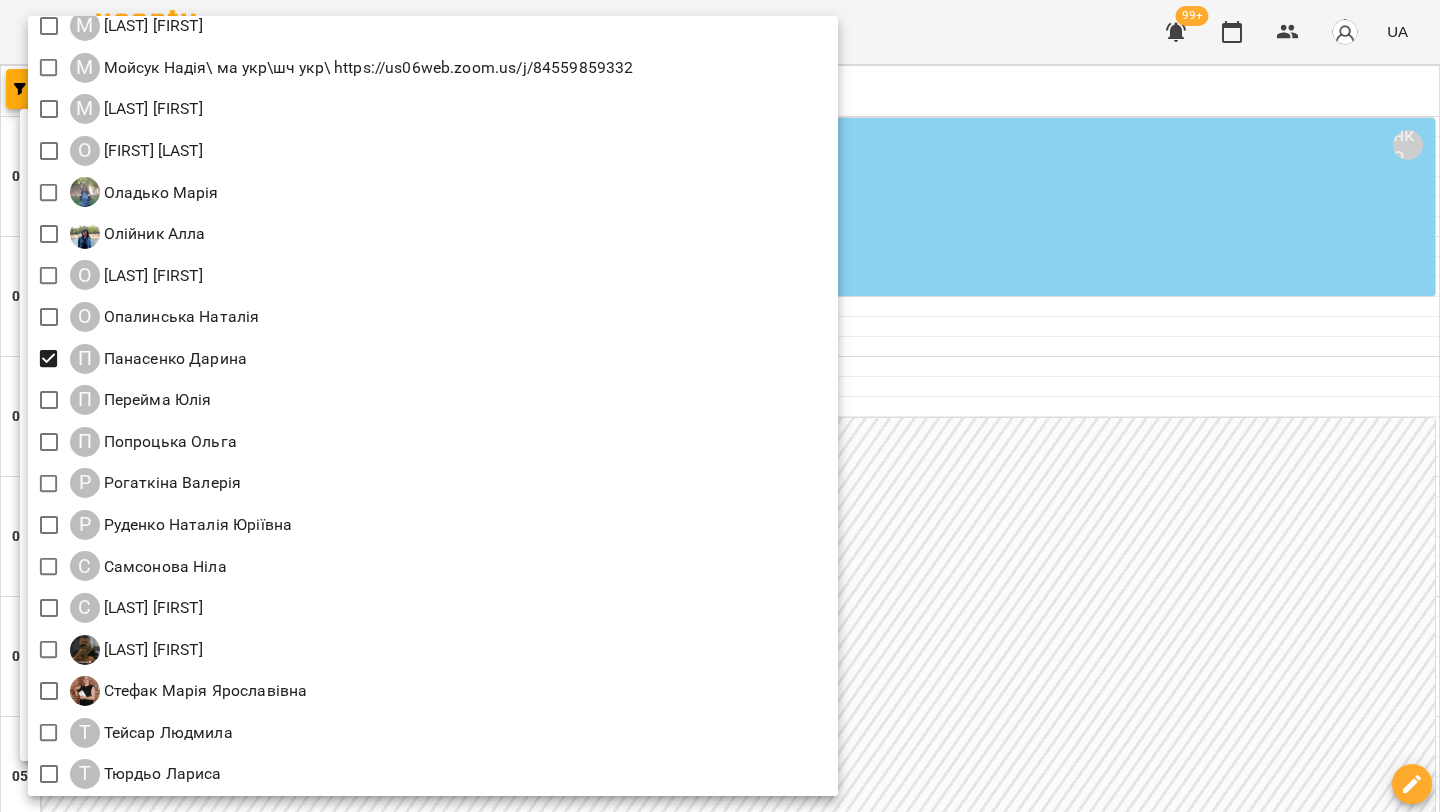 scroll, scrollTop: 1895, scrollLeft: 0, axis: vertical 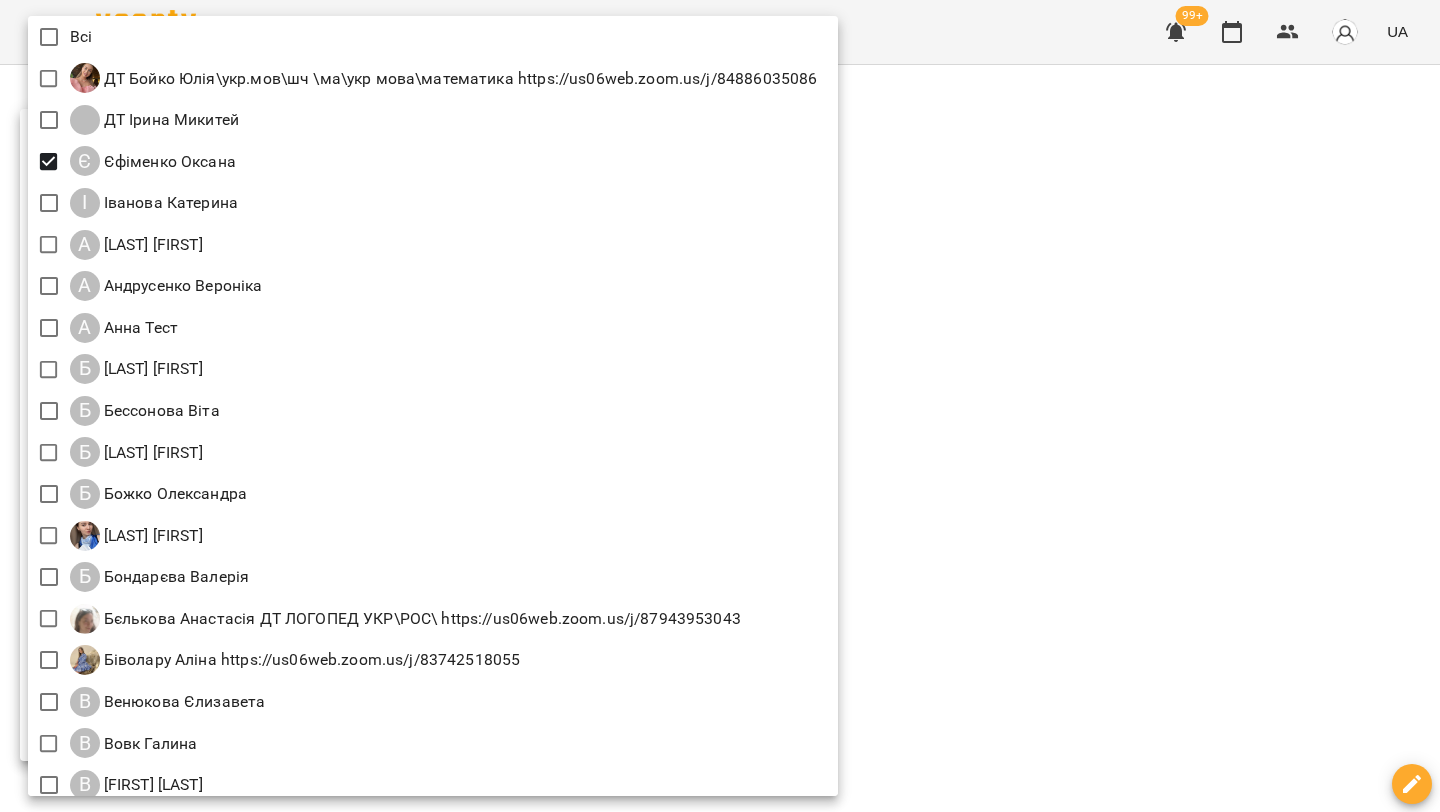 click at bounding box center [720, 406] 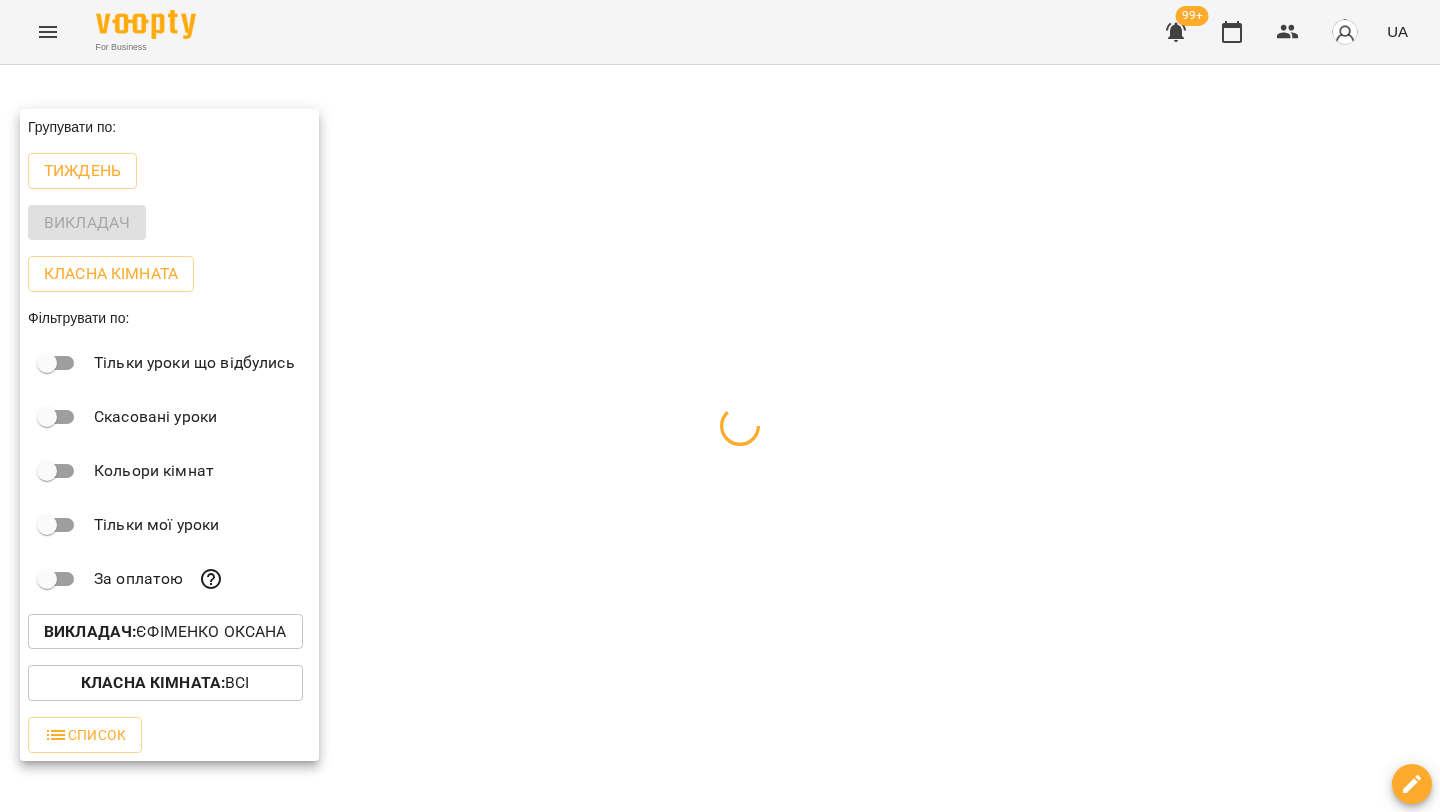 click at bounding box center (720, 406) 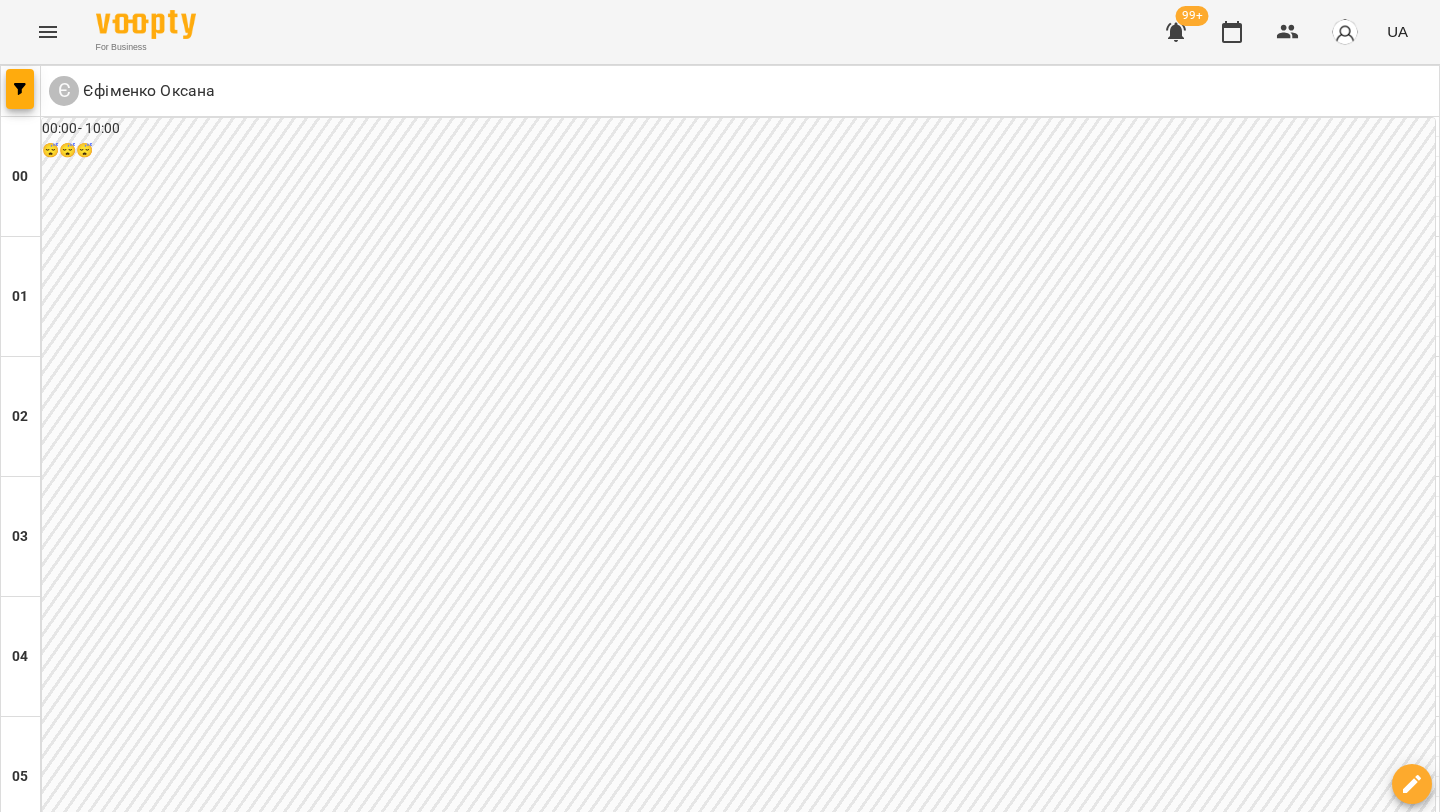 scroll, scrollTop: 1698, scrollLeft: 0, axis: vertical 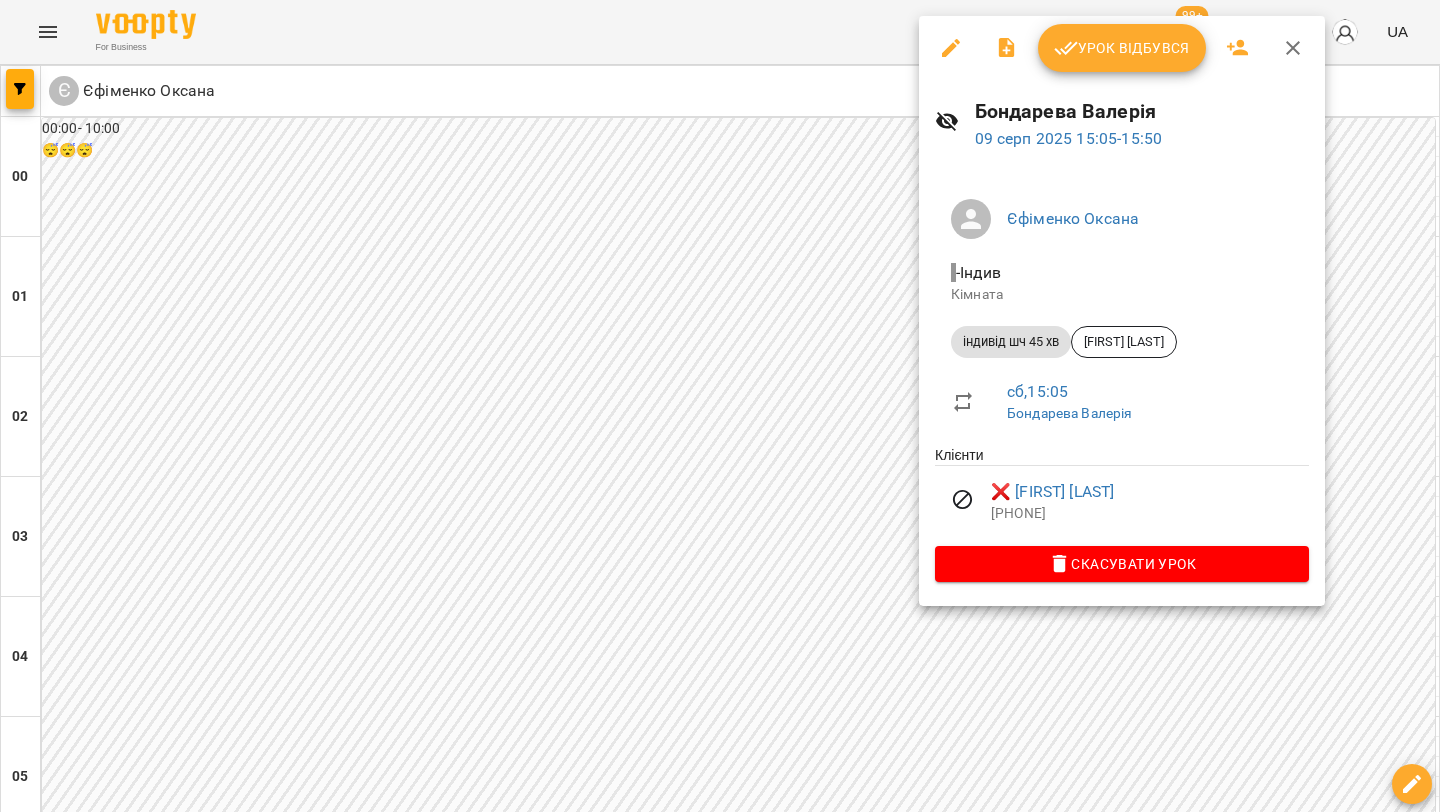 click at bounding box center [720, 406] 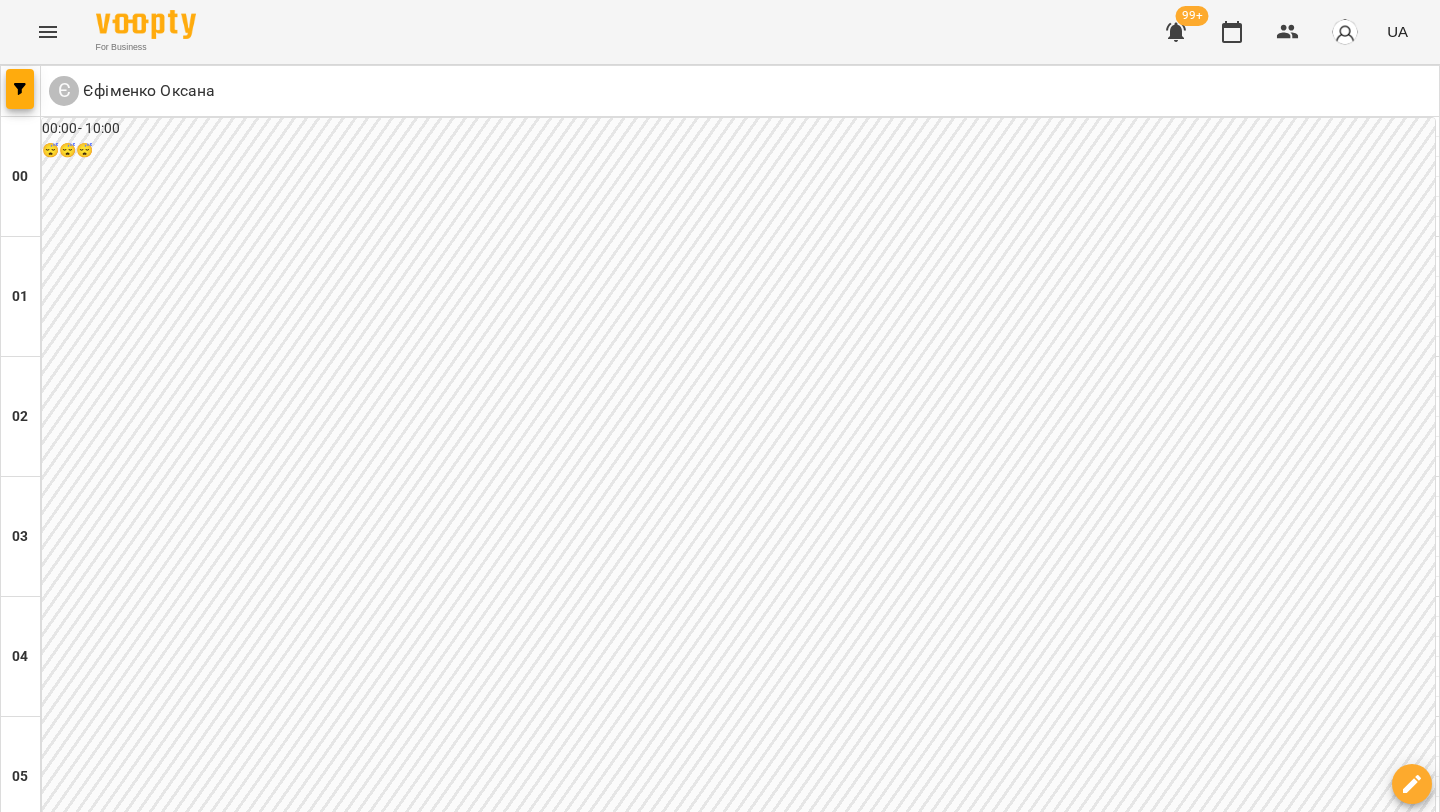 click on "15:00 Єфіменко Оксана" at bounding box center [726, 1945] 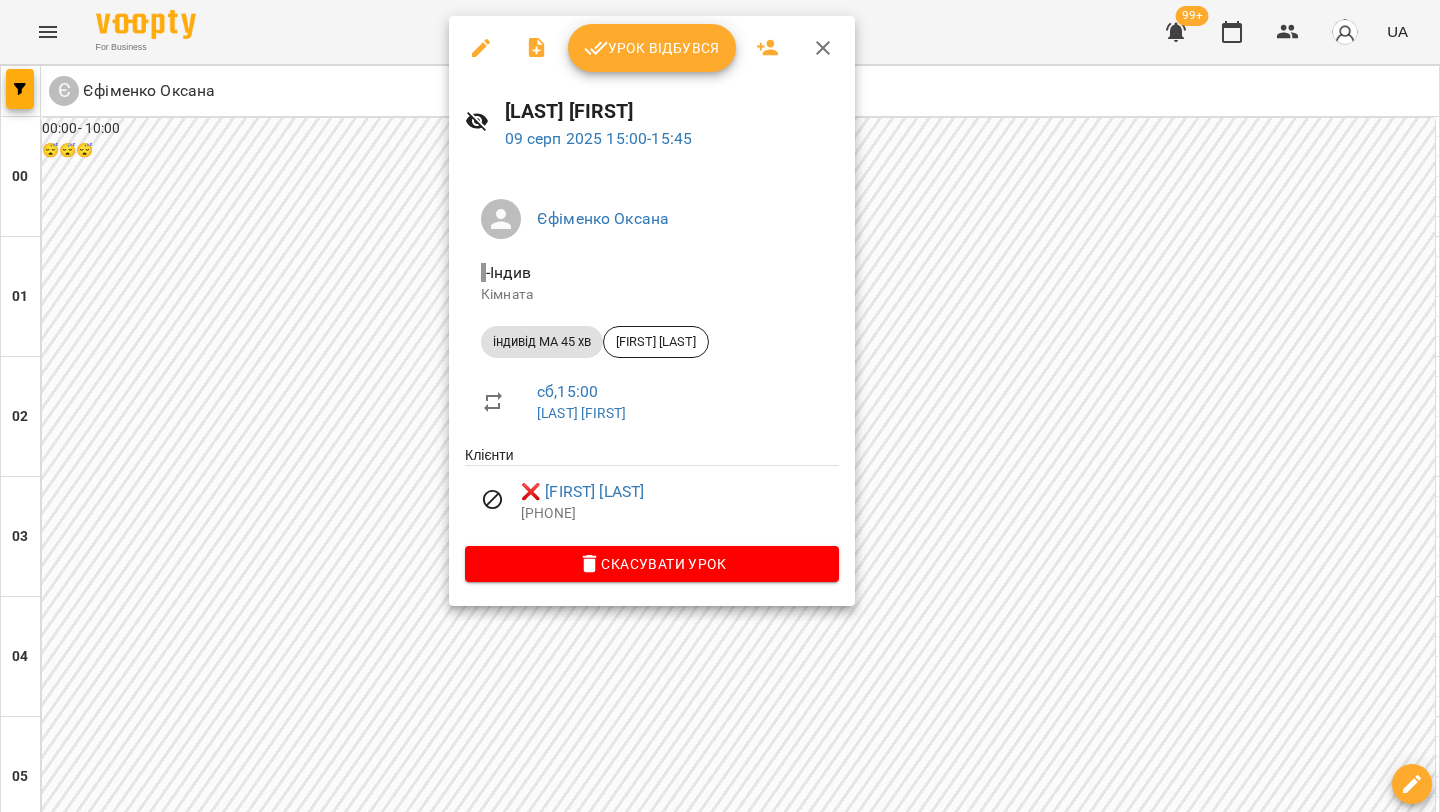 click at bounding box center [720, 406] 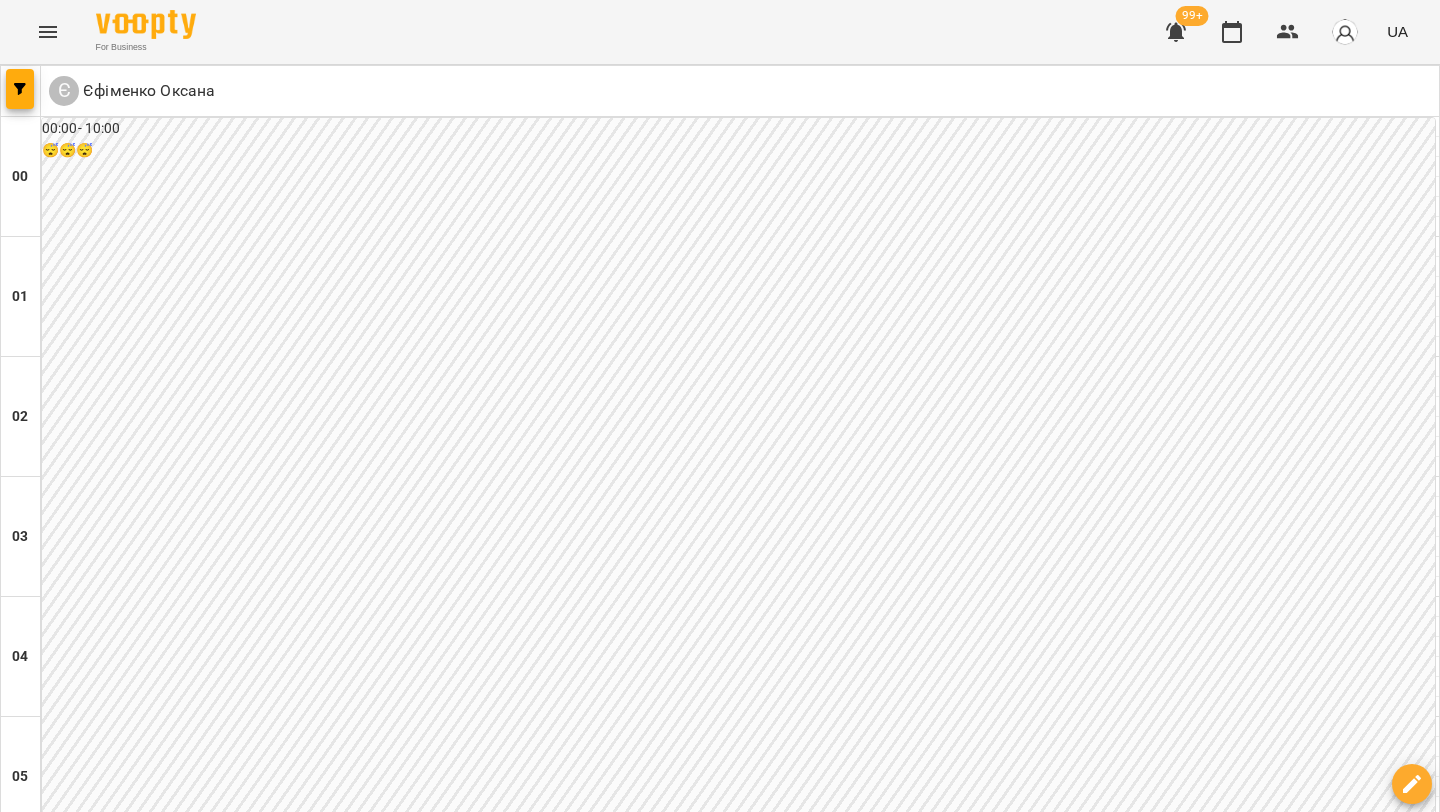 click on "15:00 Єфіменко Оксана" at bounding box center [265, 1945] 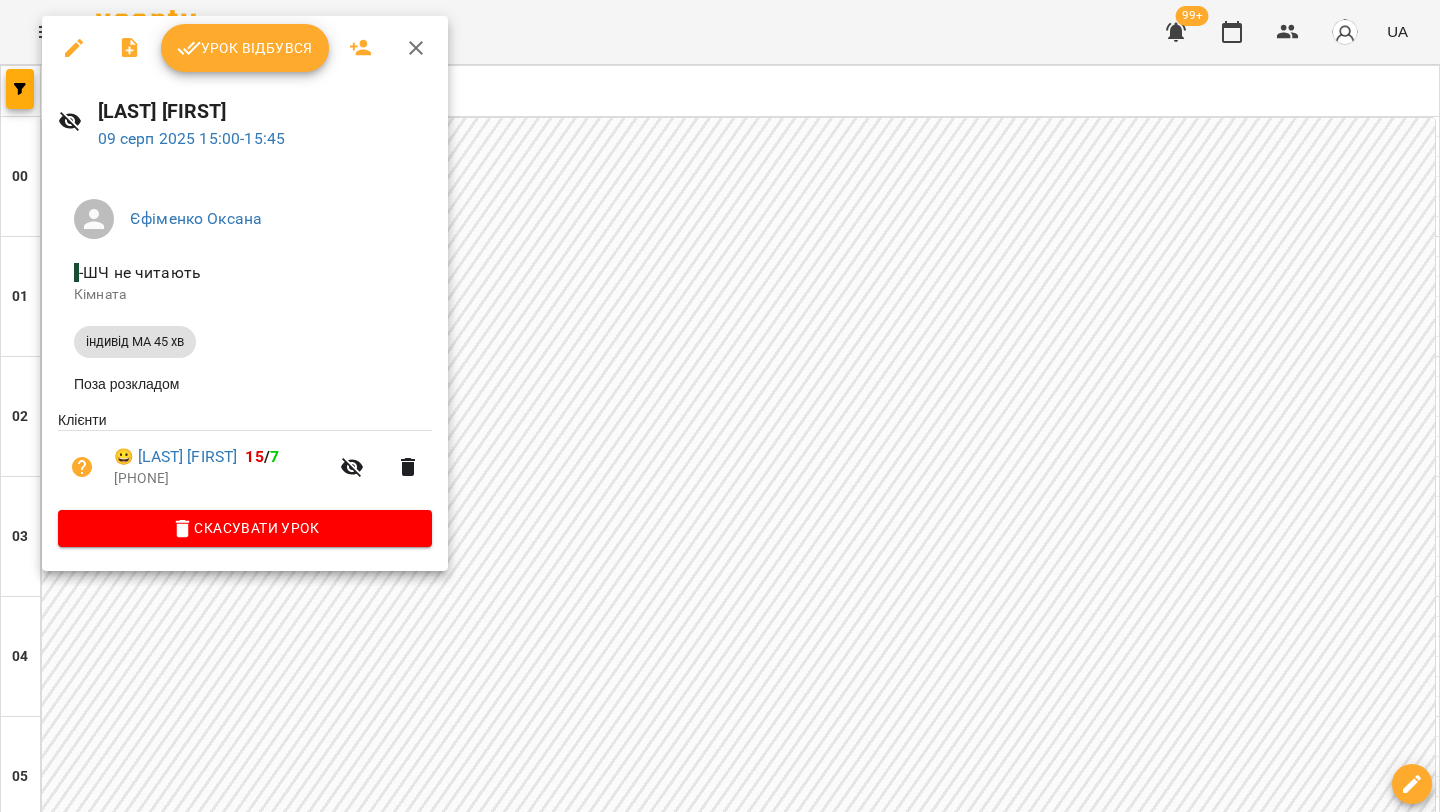click at bounding box center (720, 406) 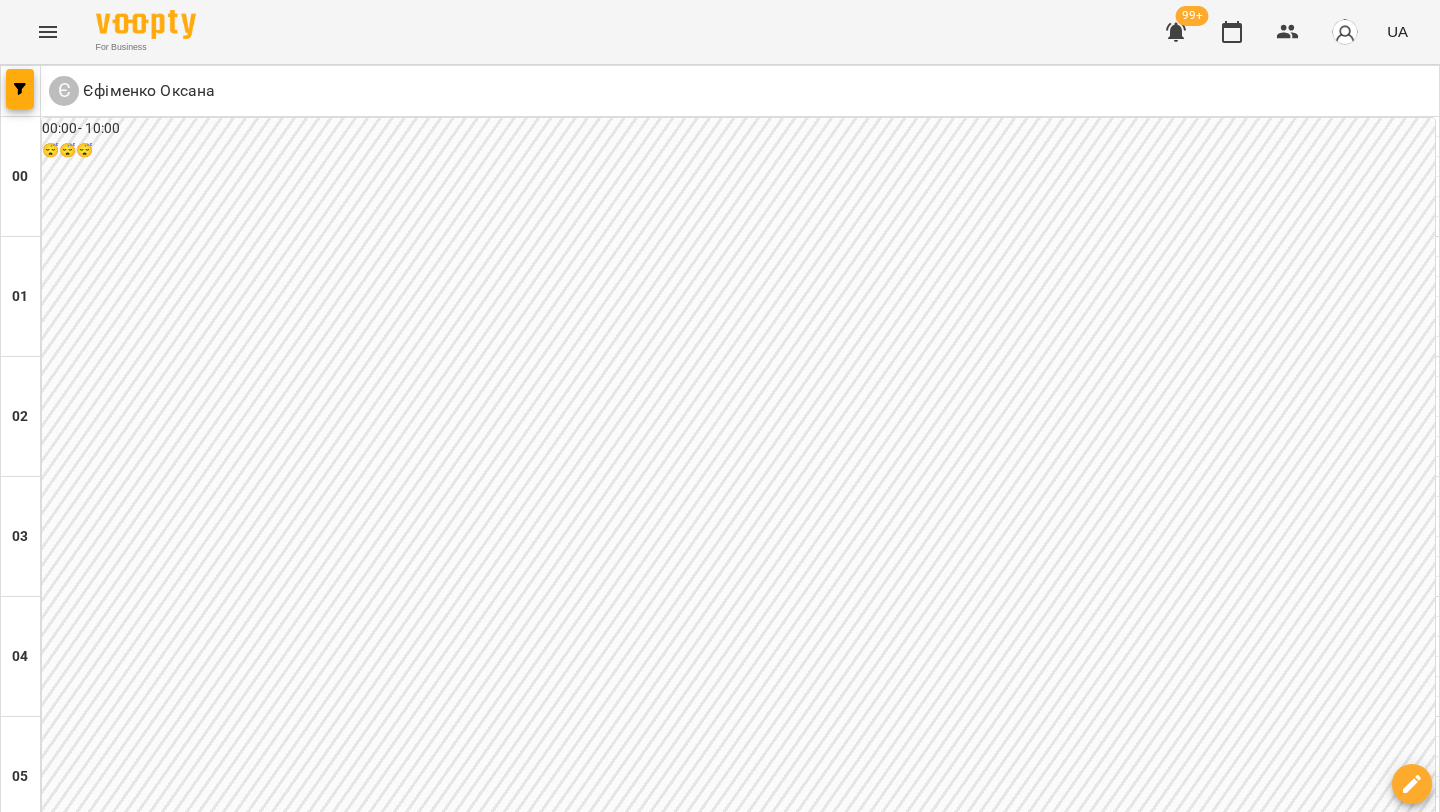 scroll, scrollTop: 1860, scrollLeft: 0, axis: vertical 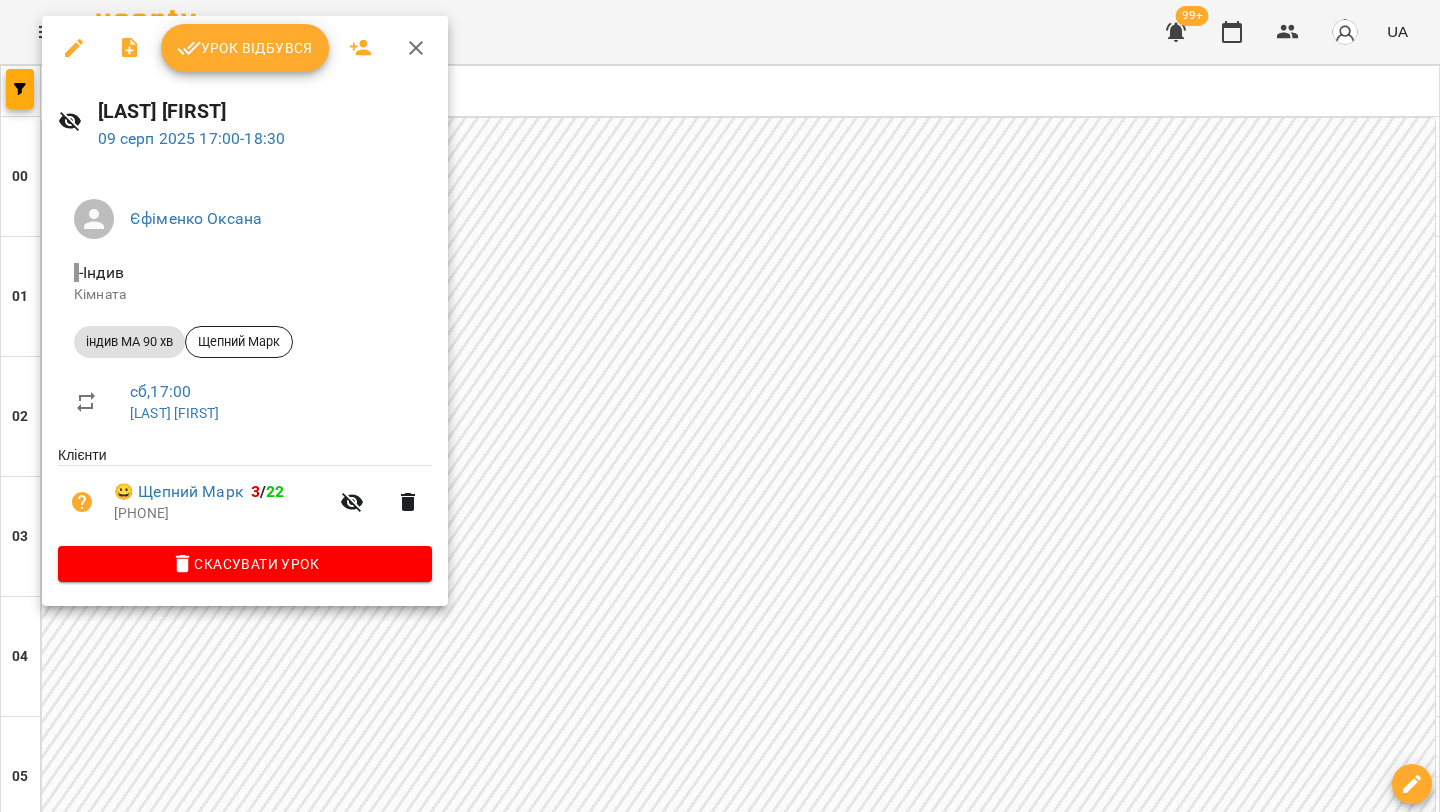 click at bounding box center [720, 406] 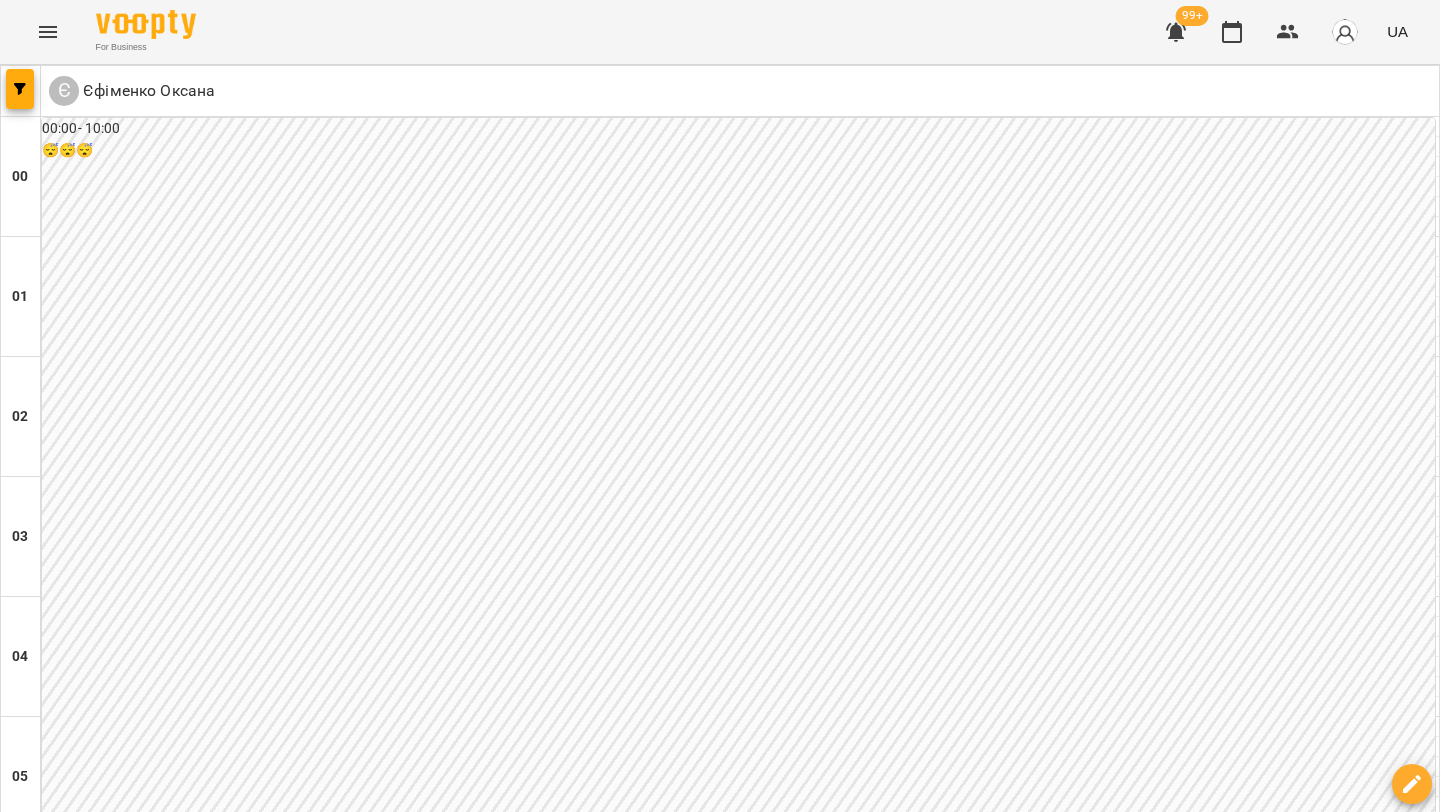 scroll, scrollTop: 2318, scrollLeft: 0, axis: vertical 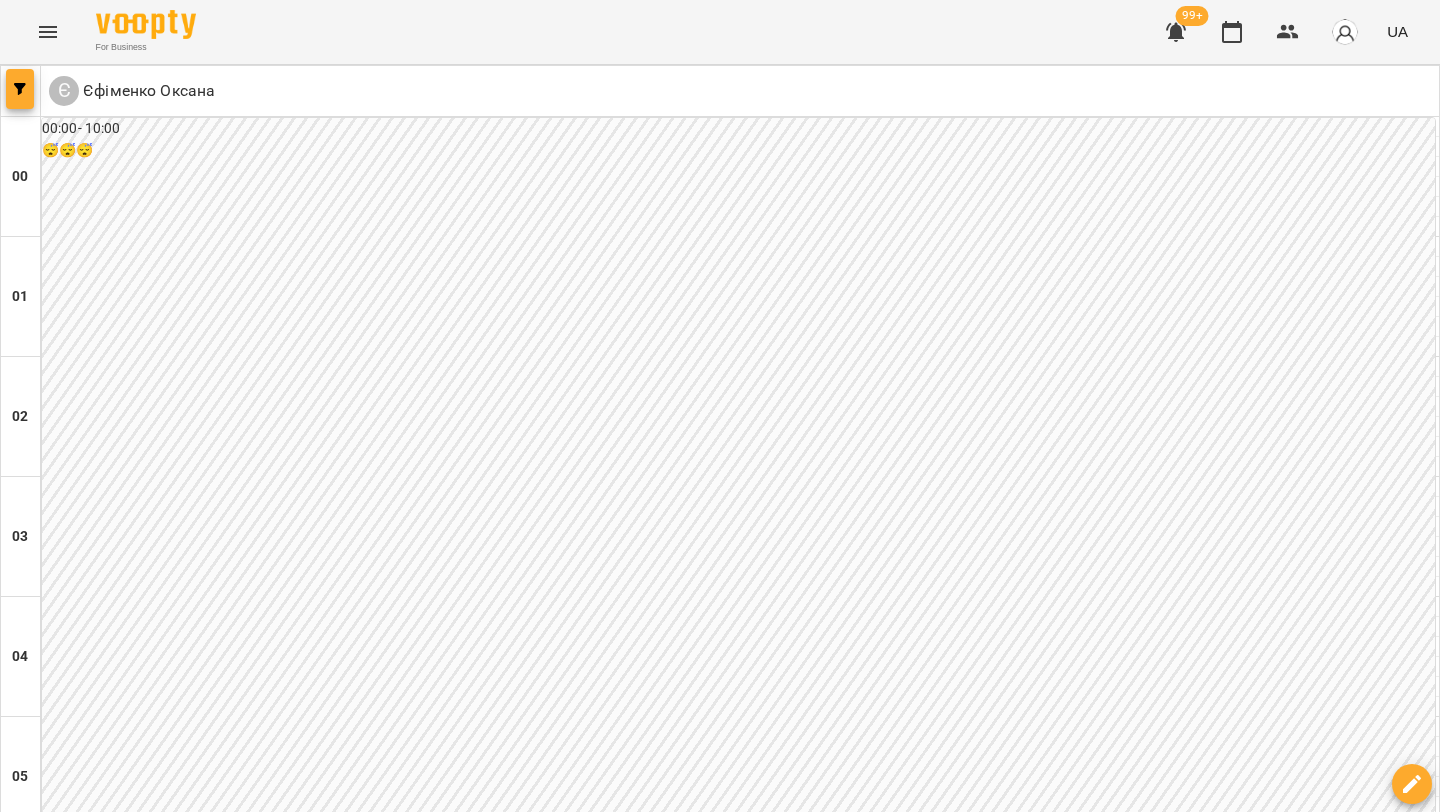 click at bounding box center (20, 89) 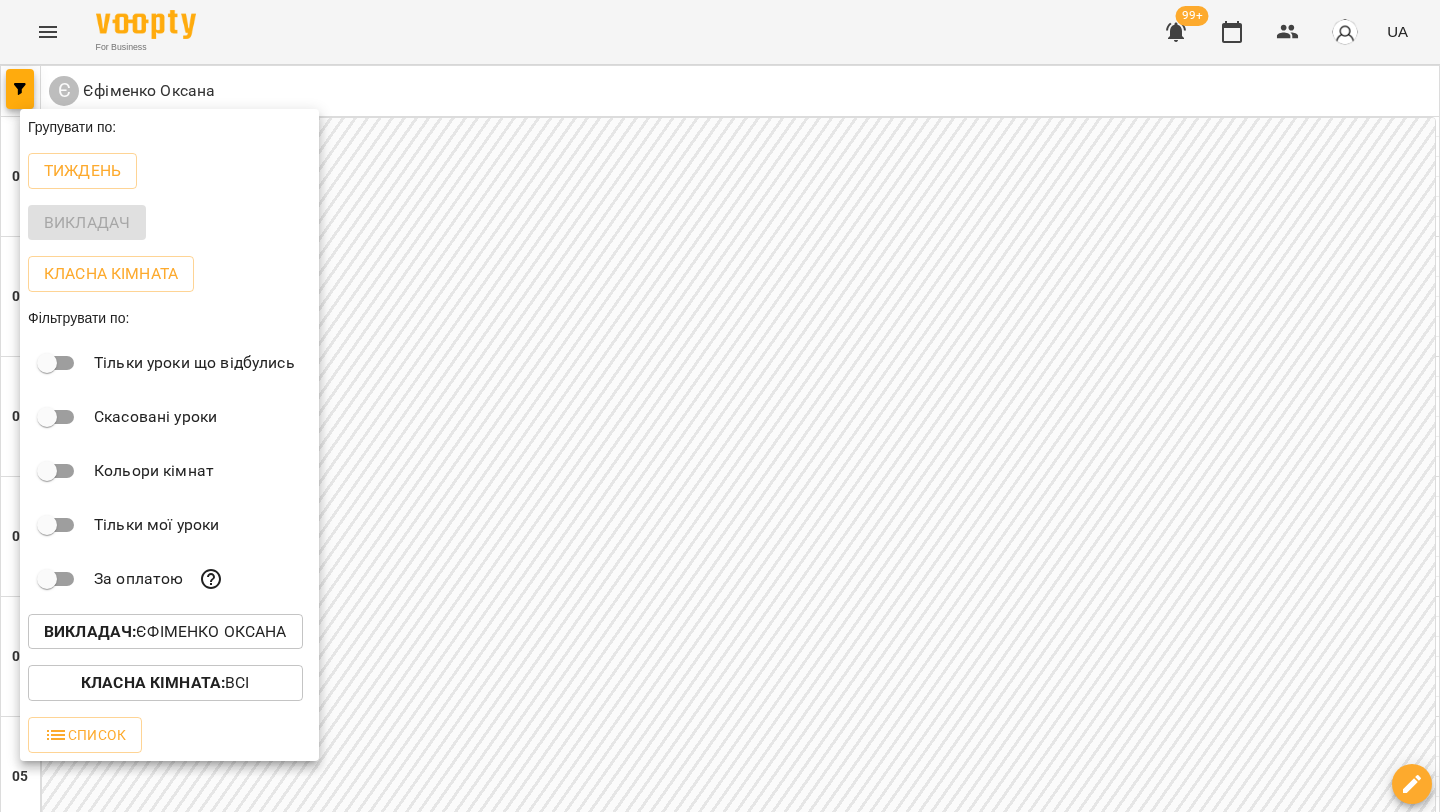 click on "Викладач :" at bounding box center [90, 631] 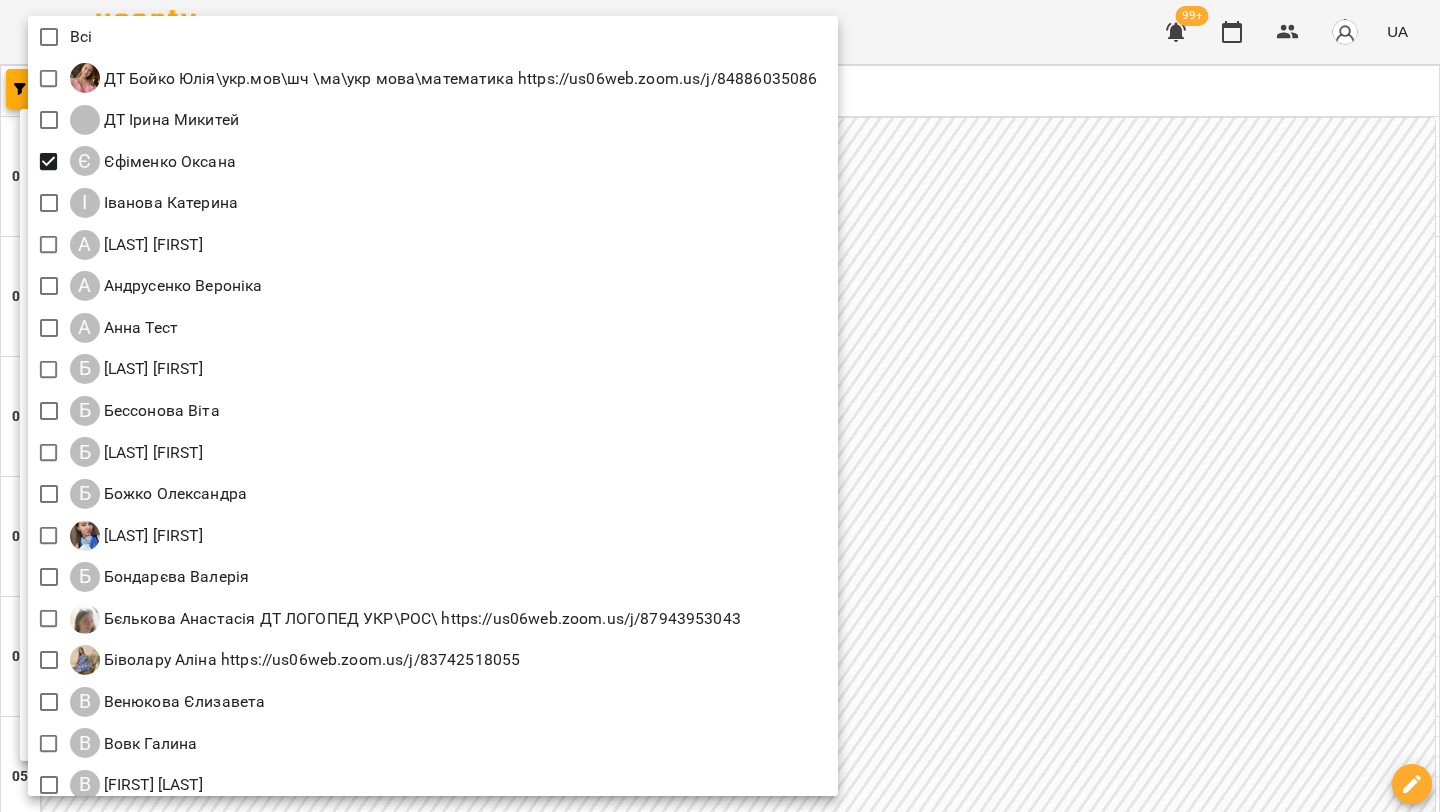 scroll, scrollTop: 75, scrollLeft: 0, axis: vertical 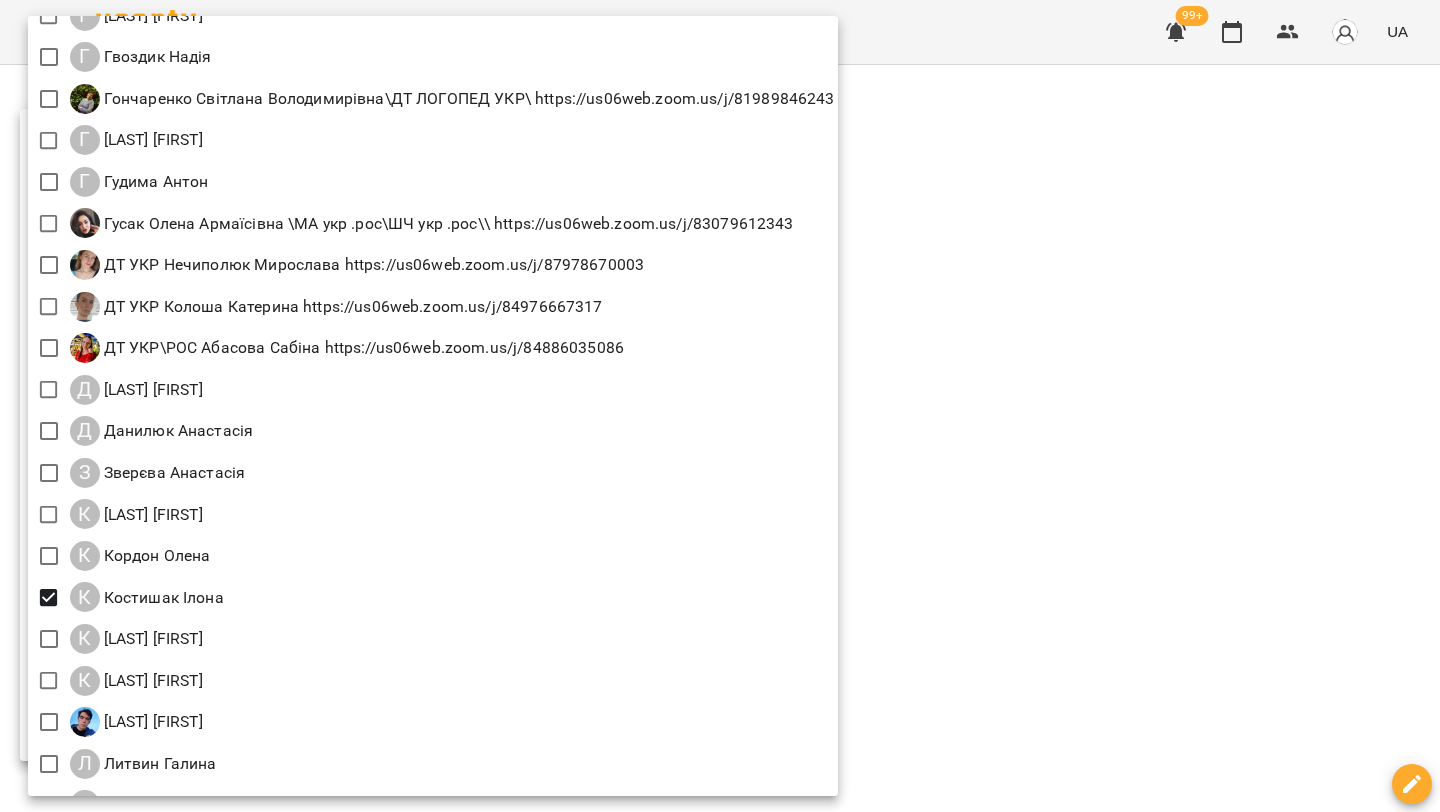 click at bounding box center (720, 406) 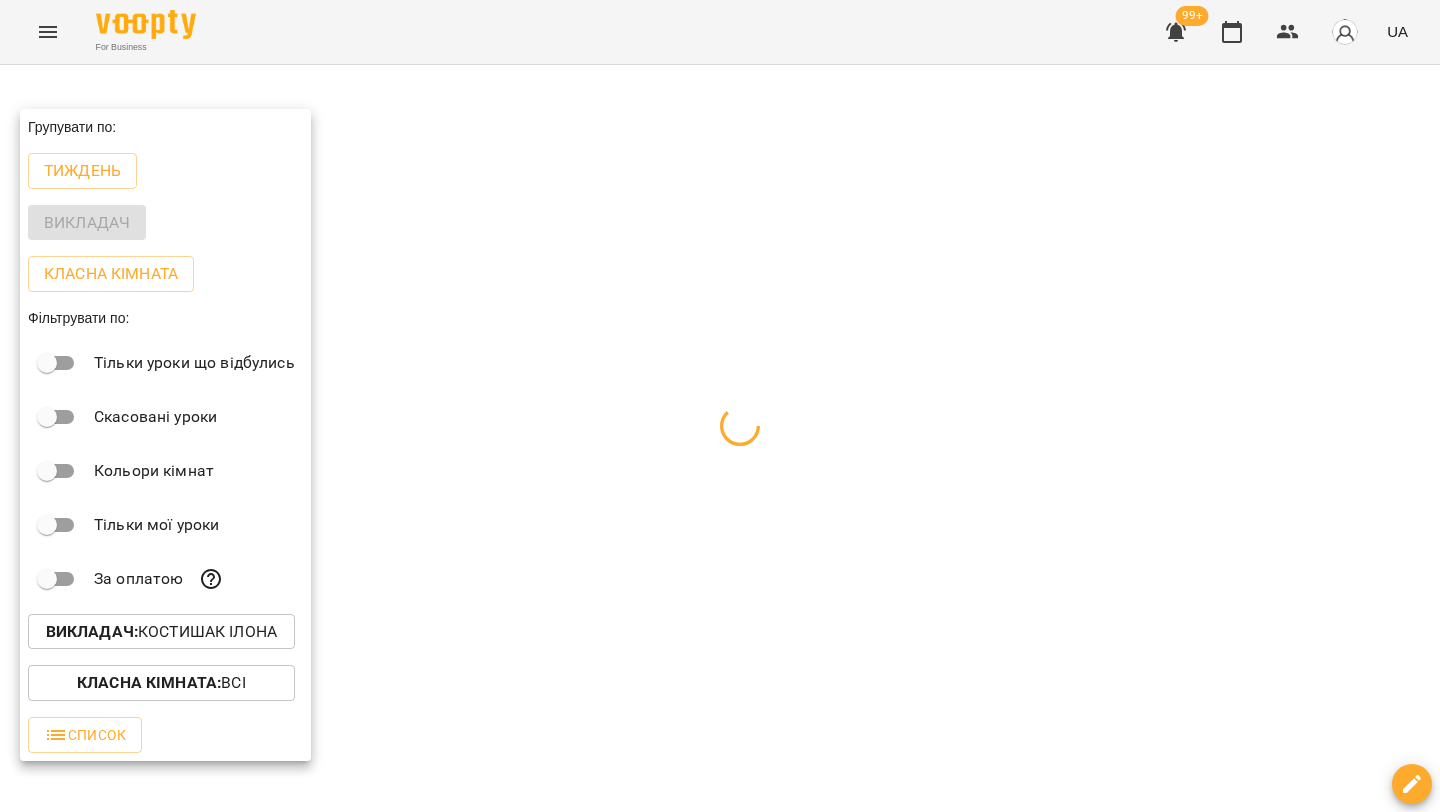 click at bounding box center [720, 406] 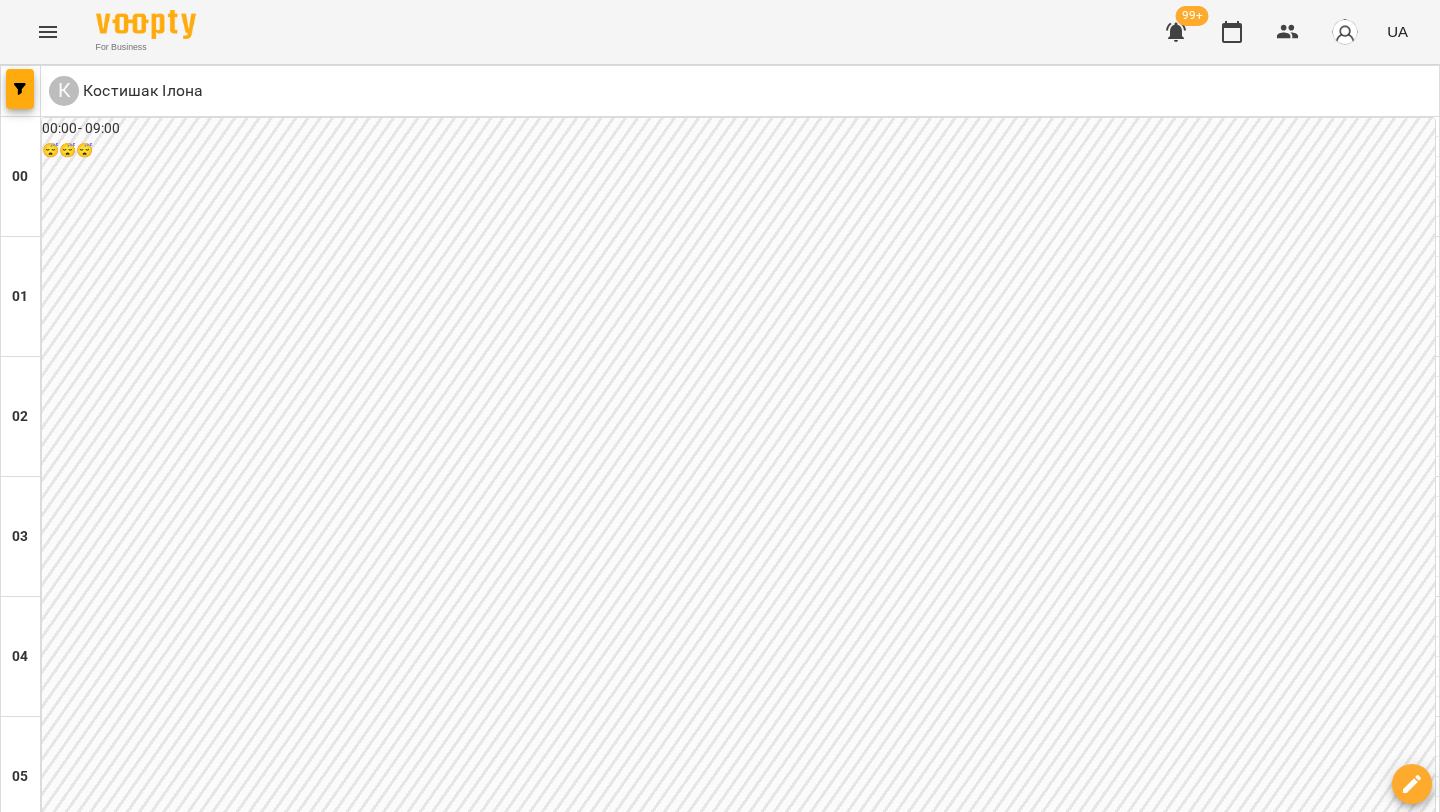 scroll, scrollTop: 1904, scrollLeft: 0, axis: vertical 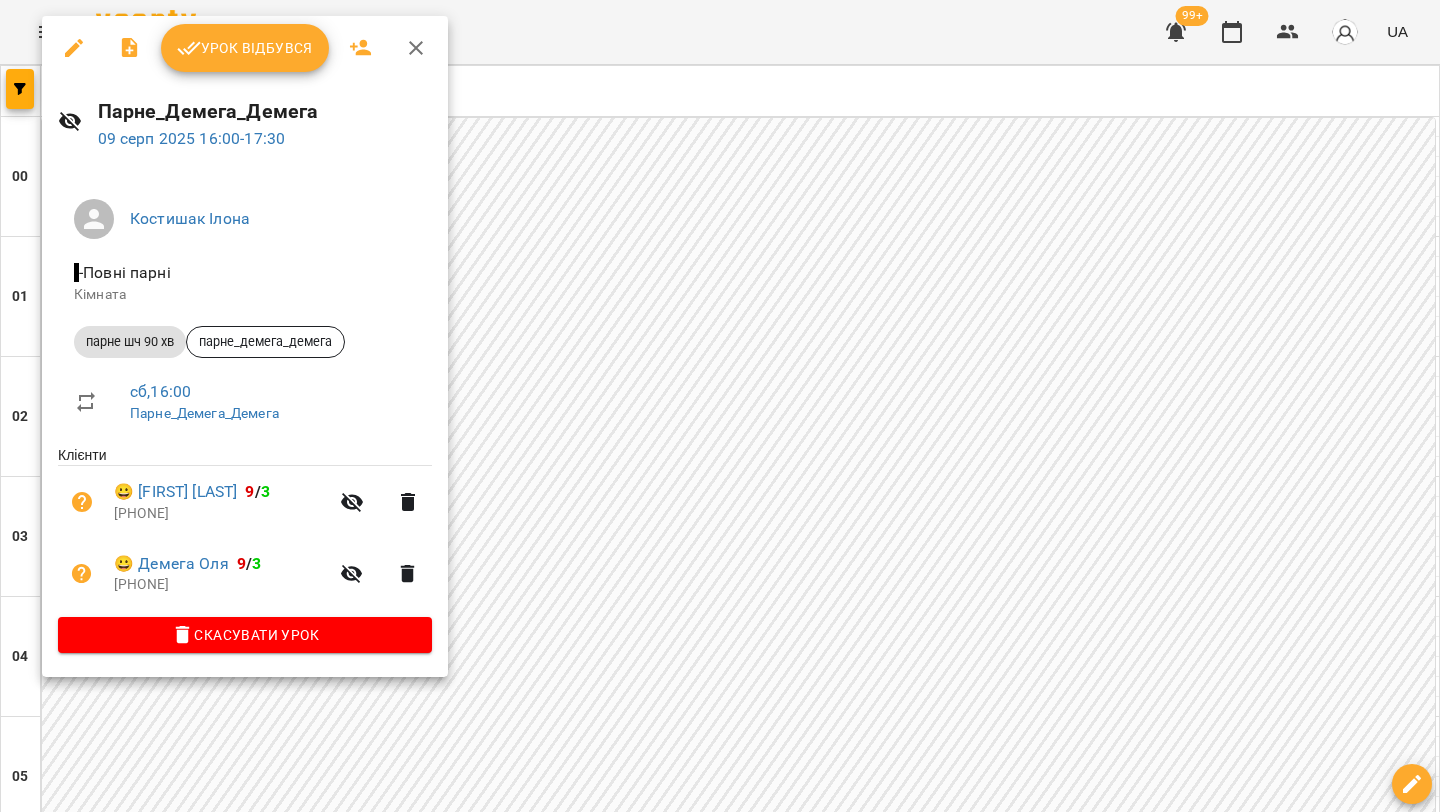 click at bounding box center [720, 406] 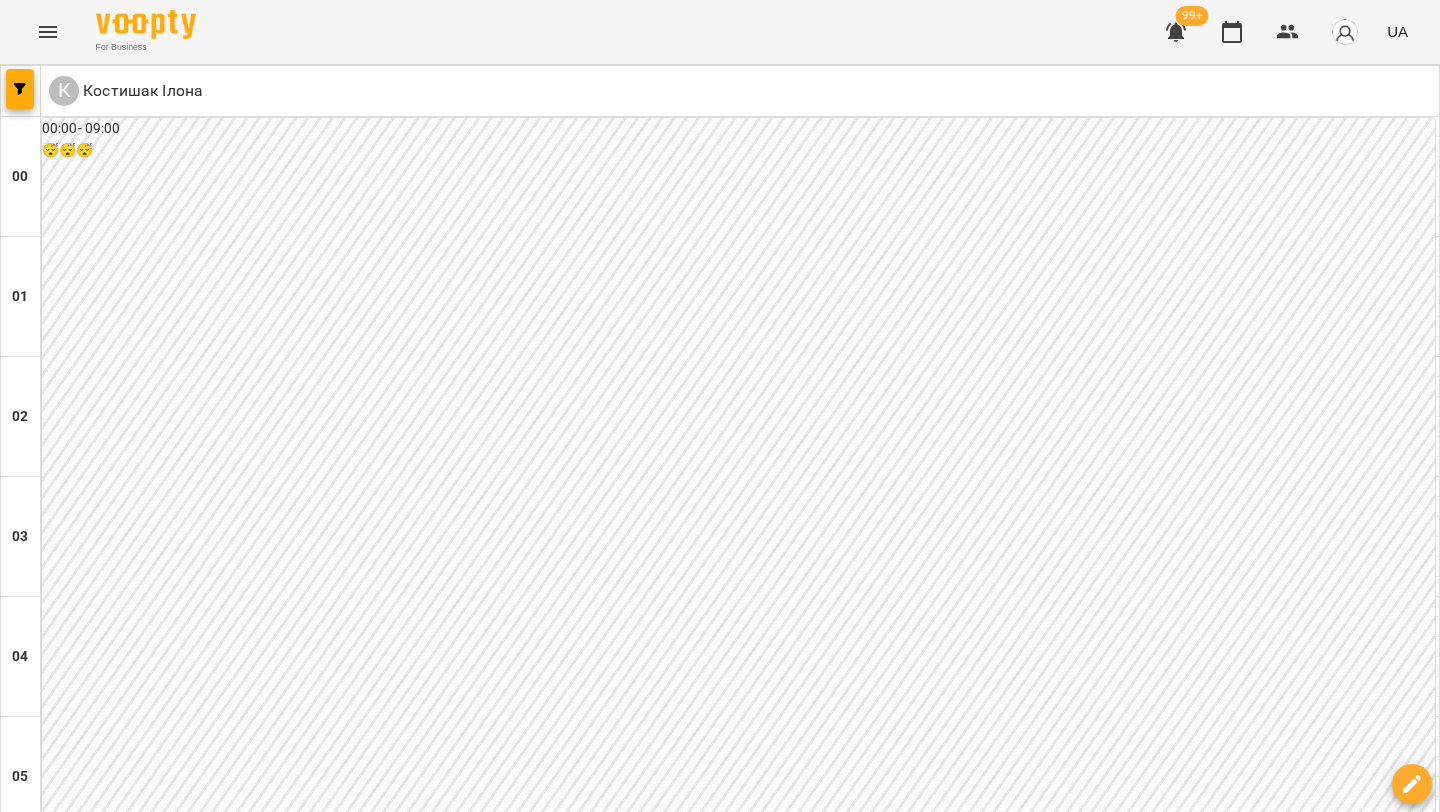 scroll, scrollTop: 1931, scrollLeft: 0, axis: vertical 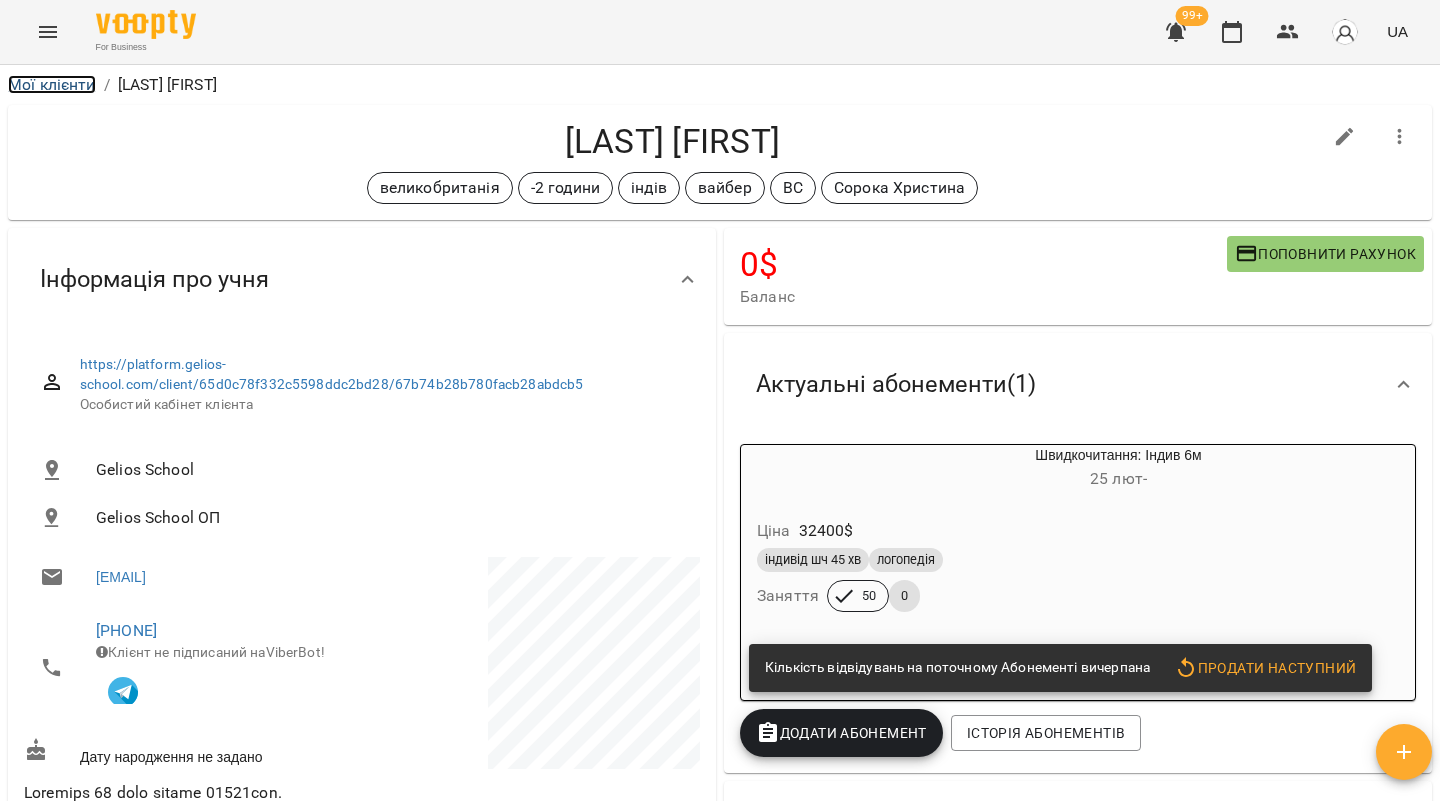 click on "Мої клієнти" at bounding box center (52, 84) 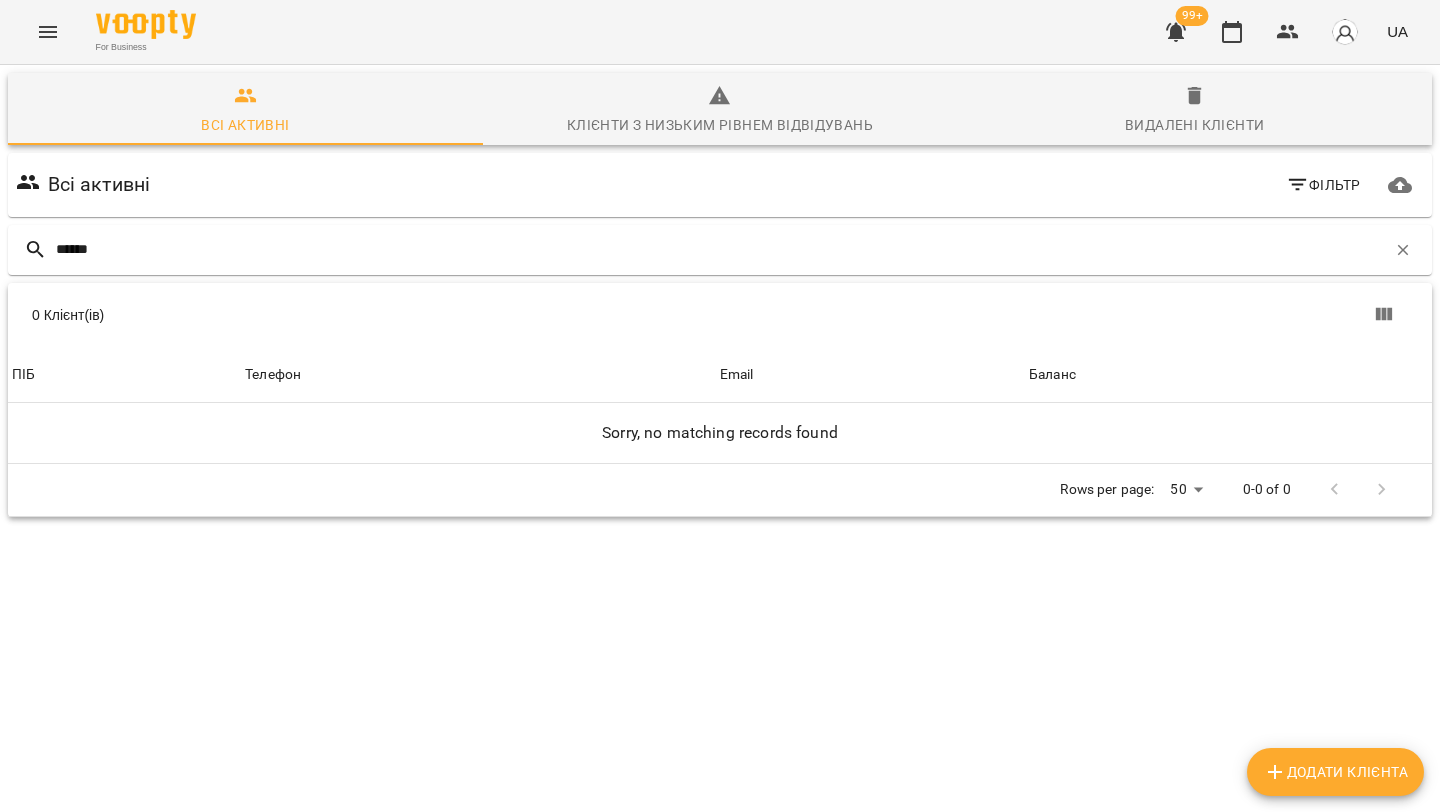 type on "******" 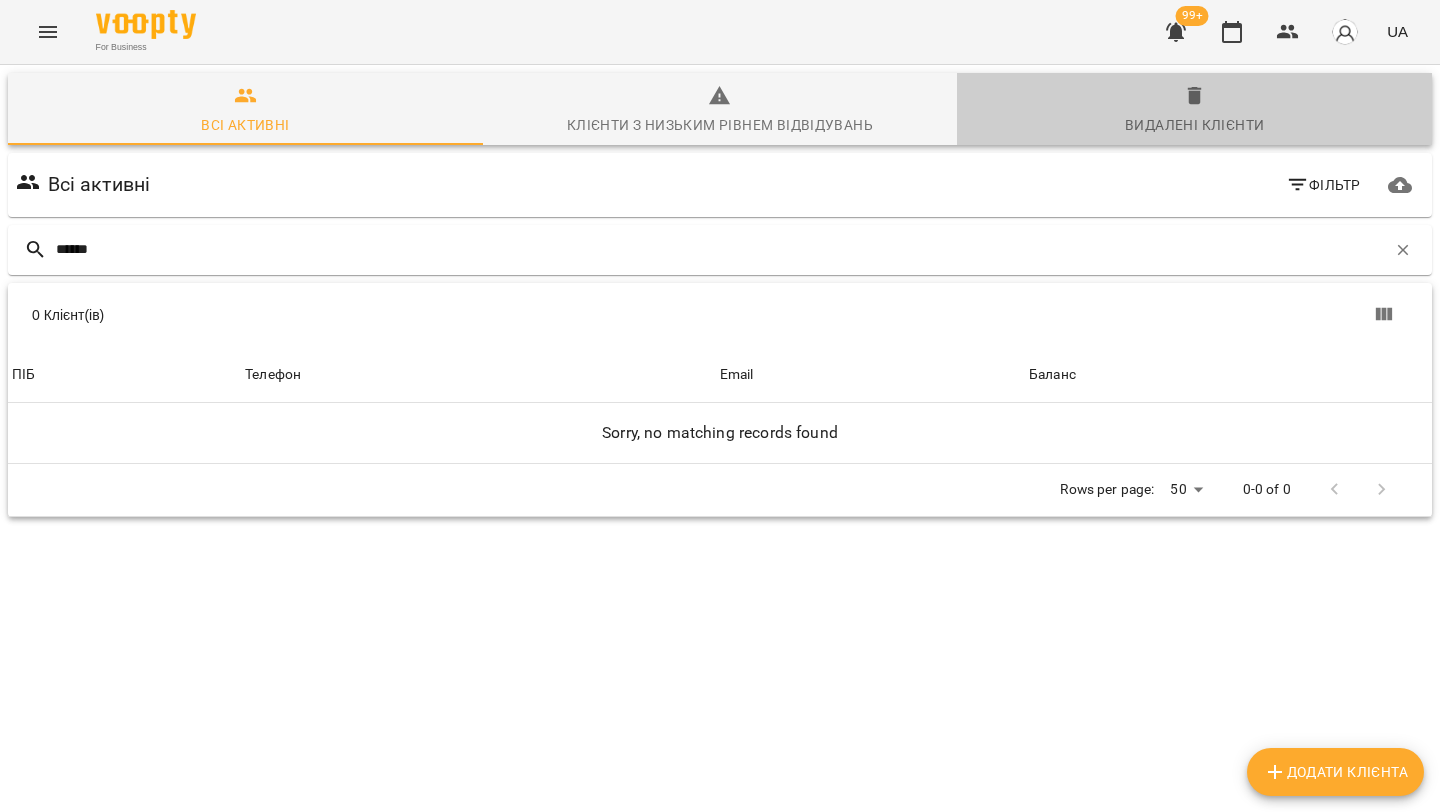 click on "Видалені клієнти" at bounding box center (1194, 111) 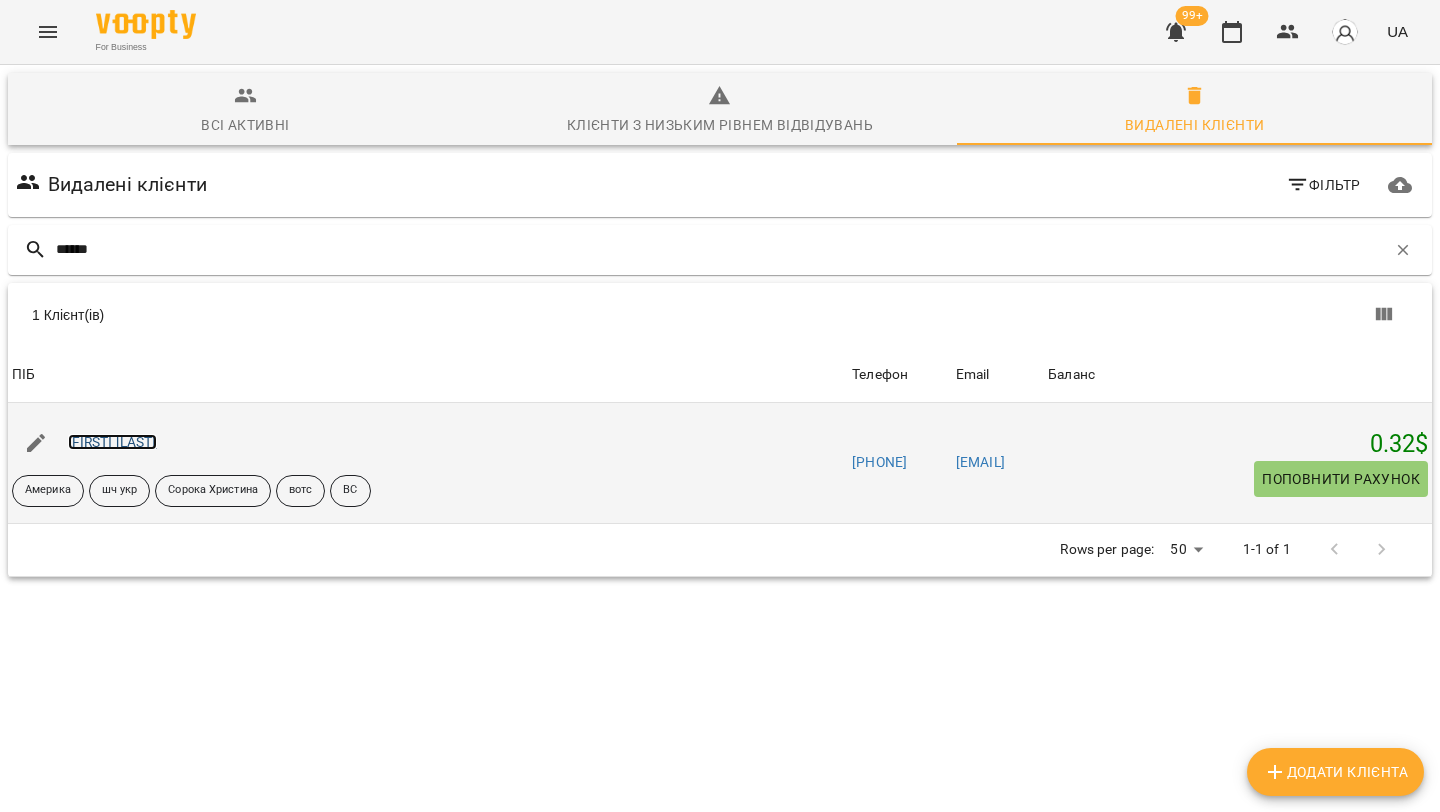 click on "Гедеон Вайлет" at bounding box center (112, 442) 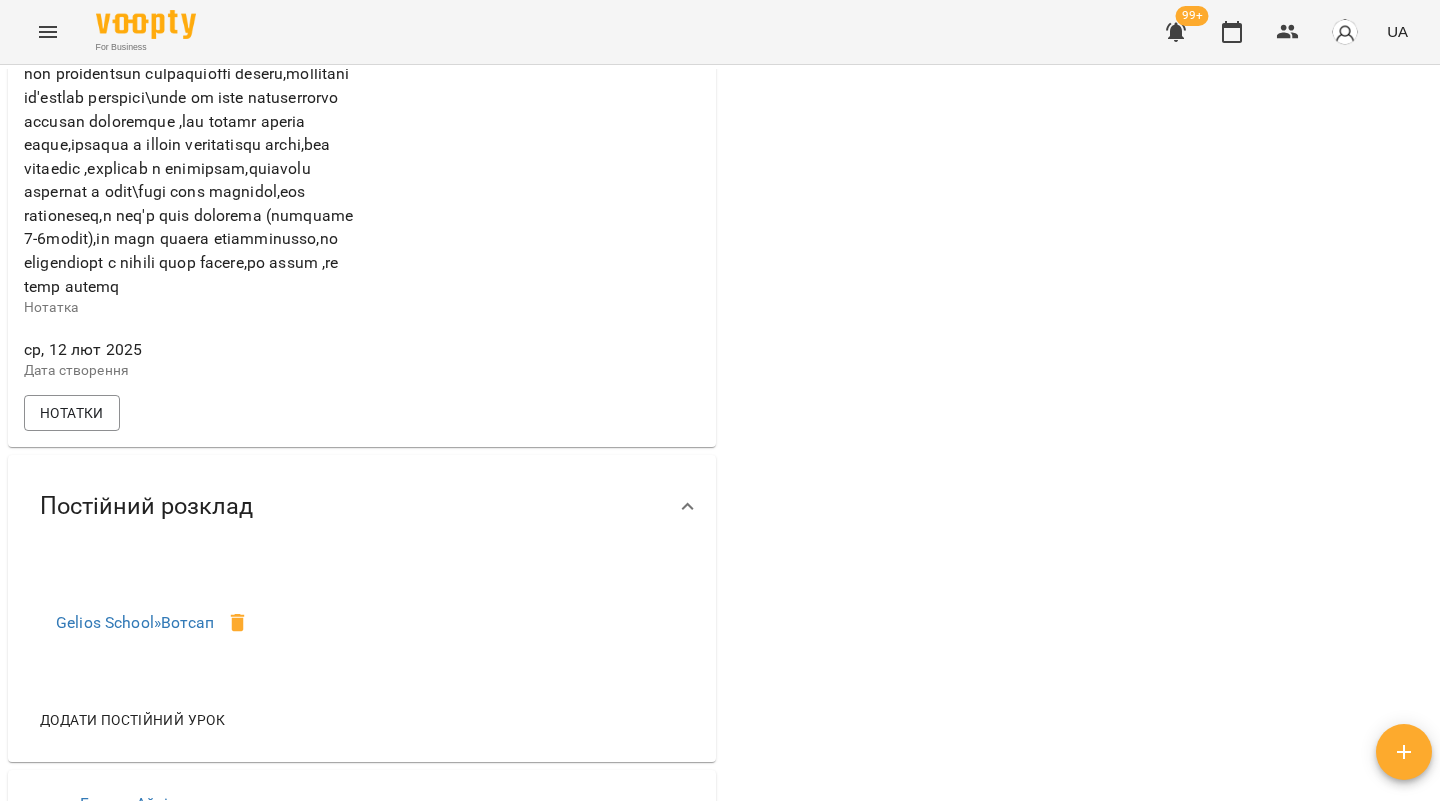 scroll, scrollTop: 0, scrollLeft: 0, axis: both 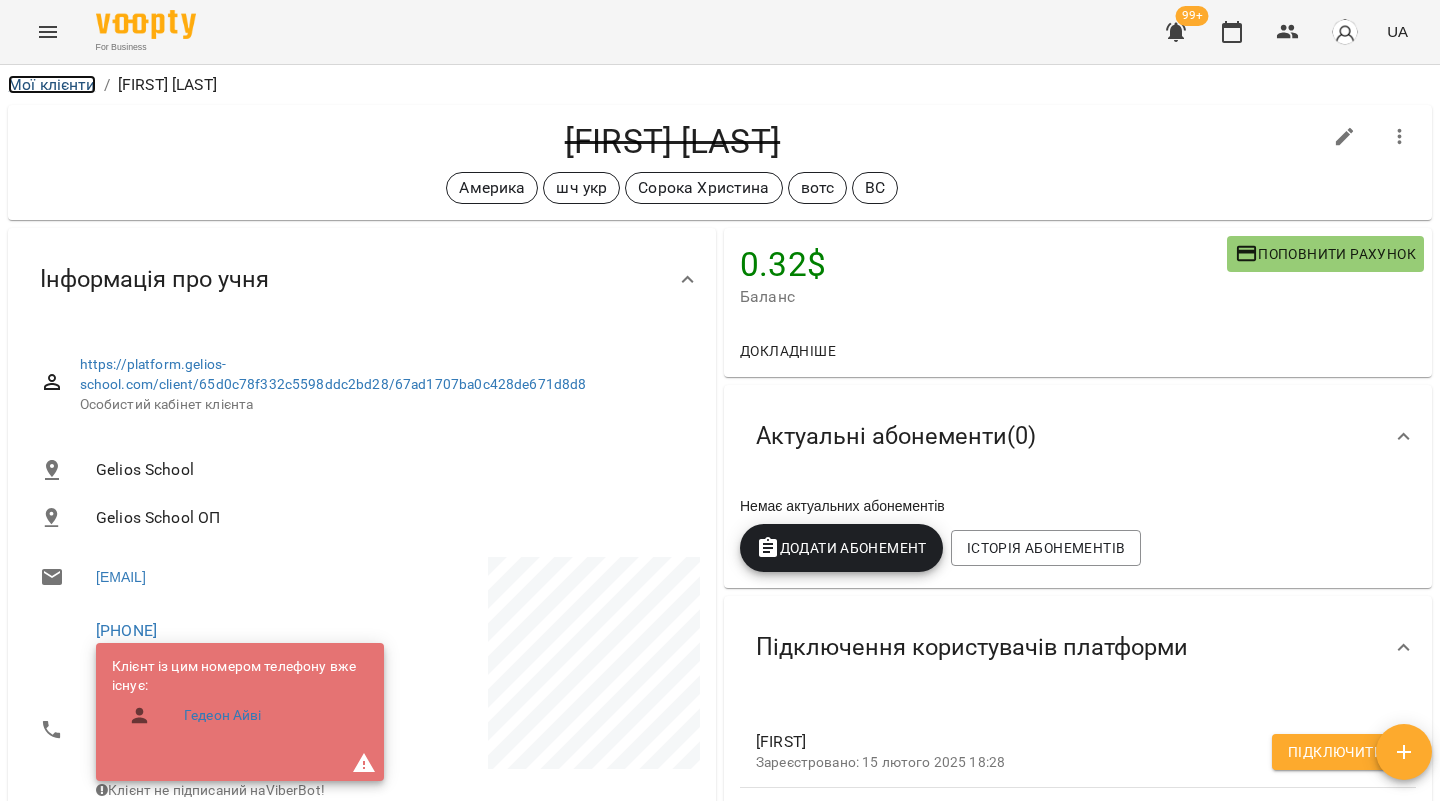 click on "Мої клієнти" at bounding box center (52, 84) 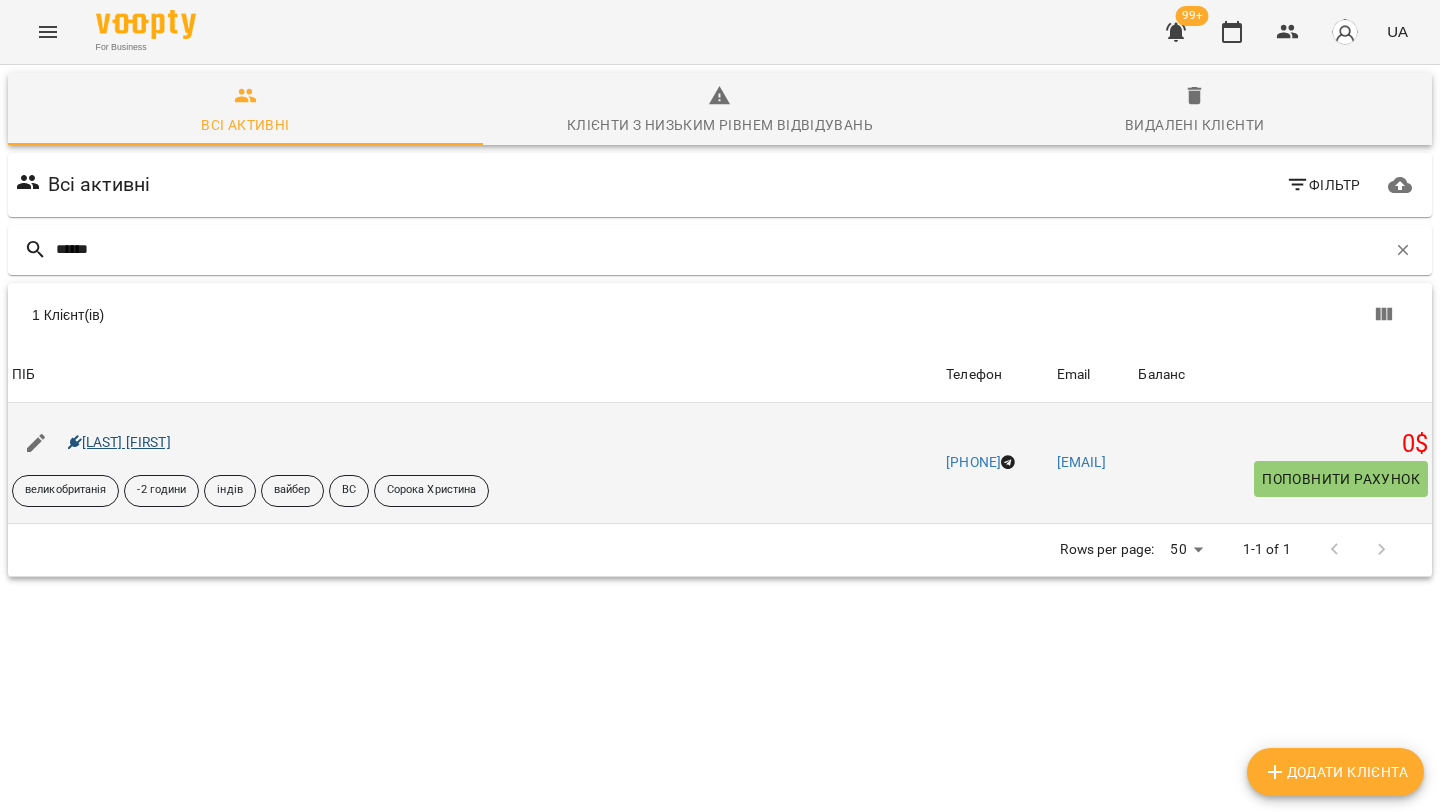 type on "******" 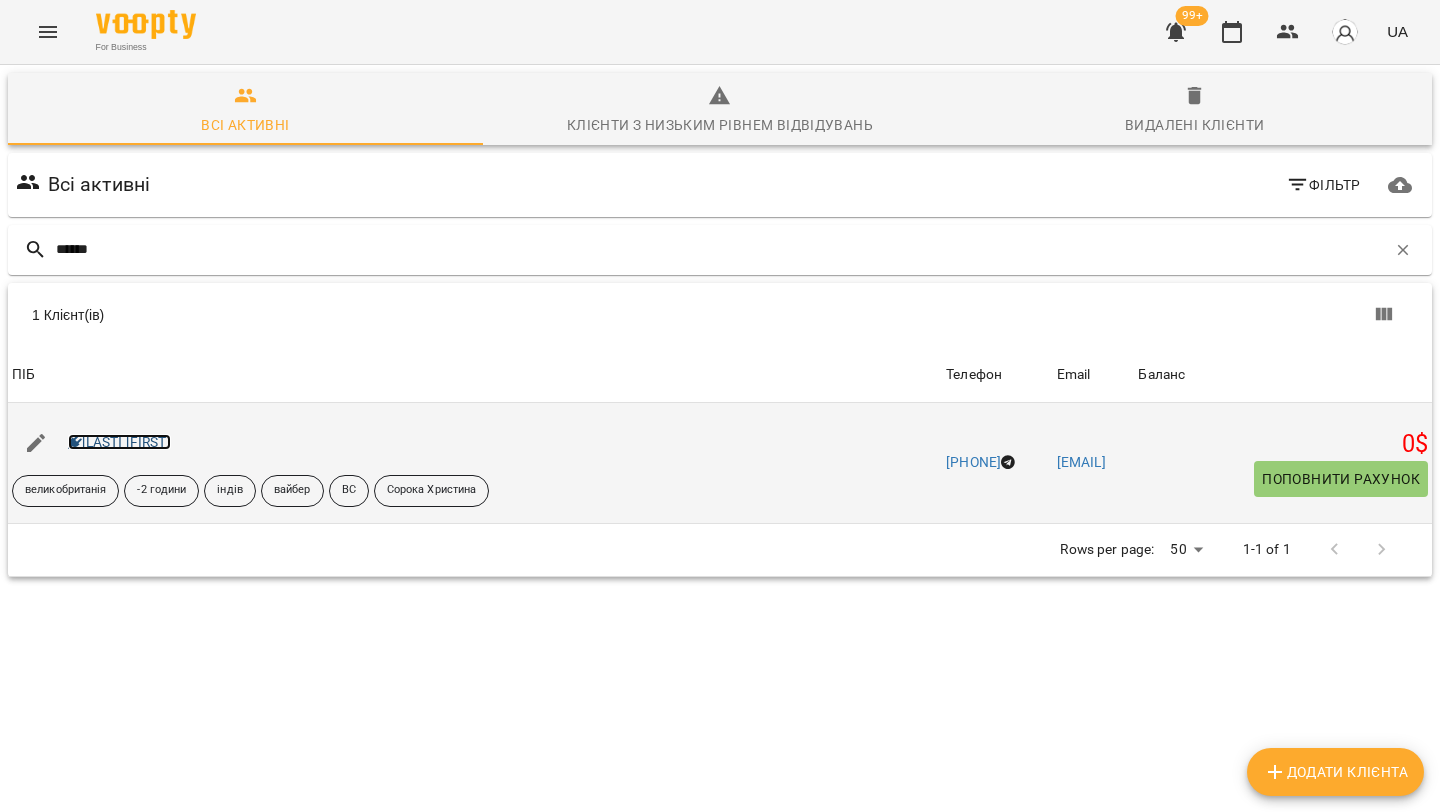 click on "Мартюк Тимофій" at bounding box center (119, 442) 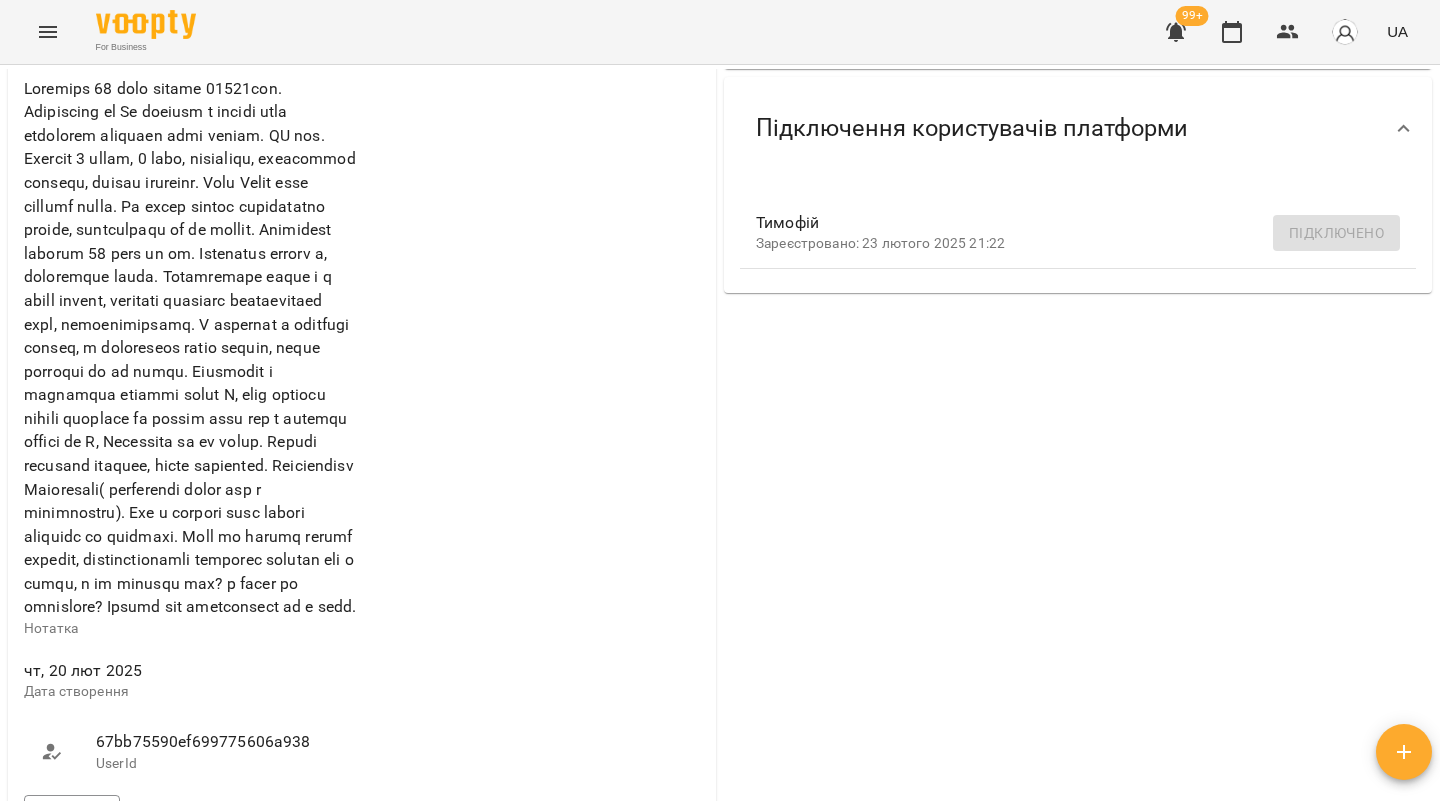 scroll, scrollTop: 0, scrollLeft: 0, axis: both 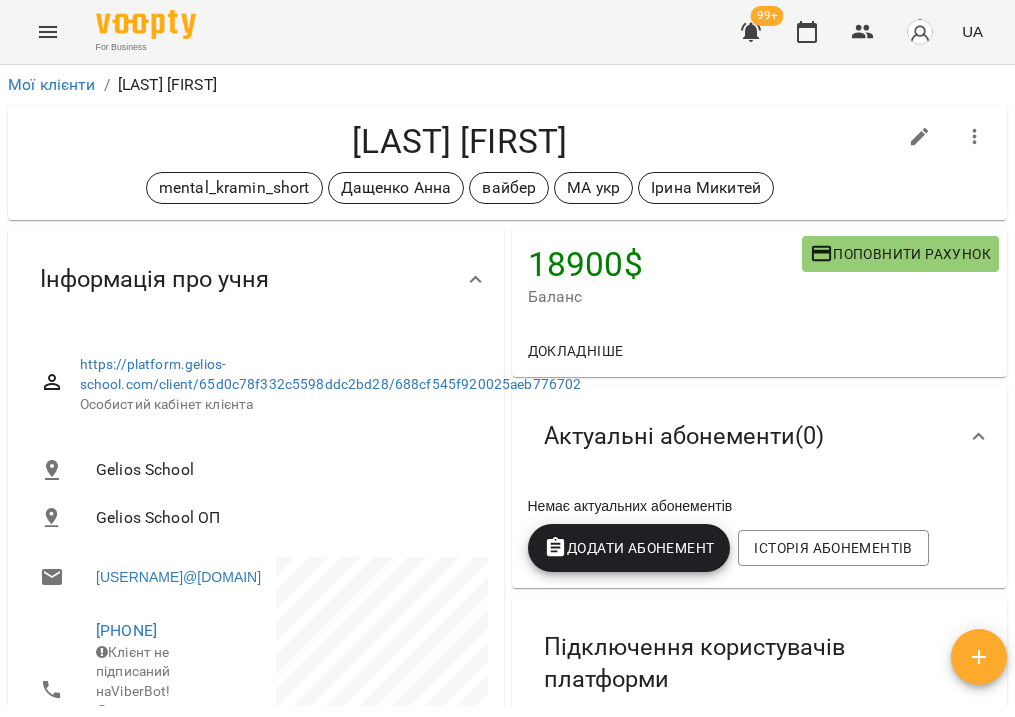 drag, startPoint x: 607, startPoint y: 144, endPoint x: 221, endPoint y: 134, distance: 386.12952 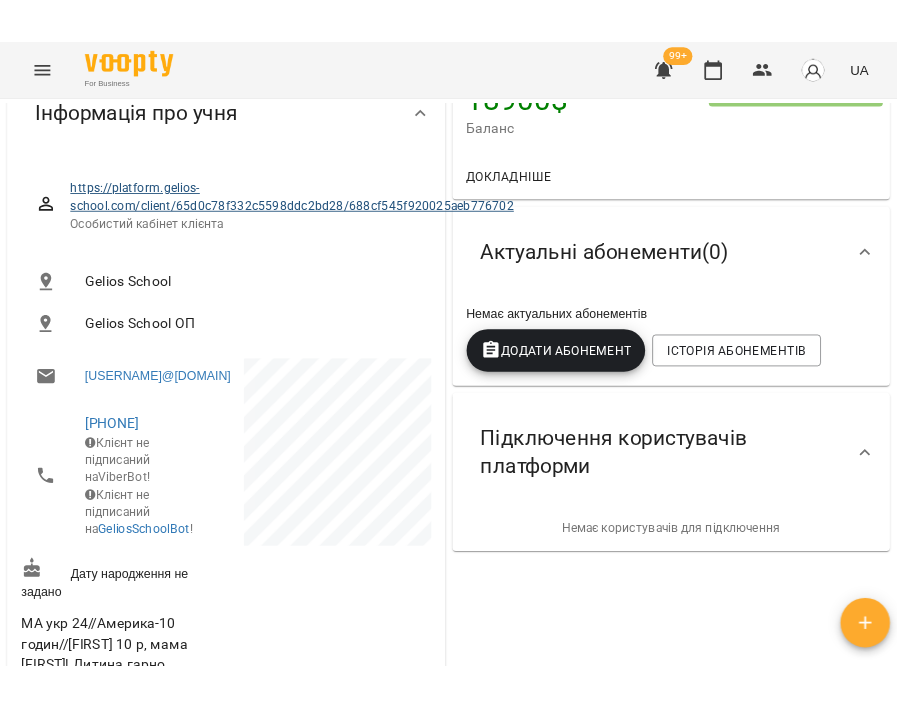 scroll, scrollTop: 231, scrollLeft: 0, axis: vertical 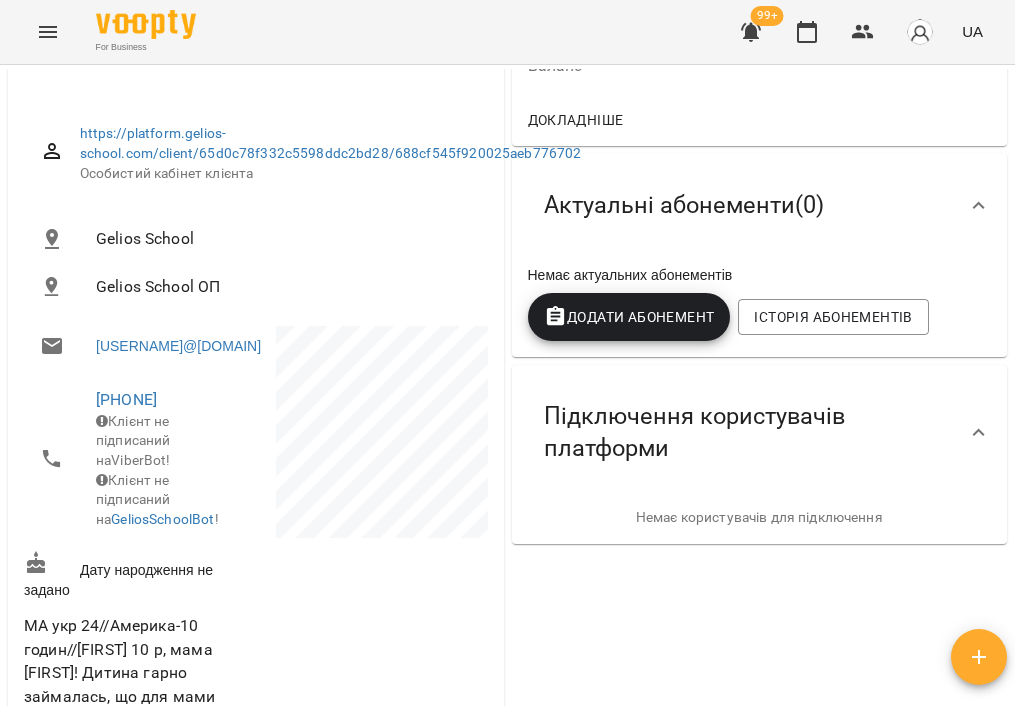 drag, startPoint x: 216, startPoint y: 421, endPoint x: 36, endPoint y: 405, distance: 180.70972 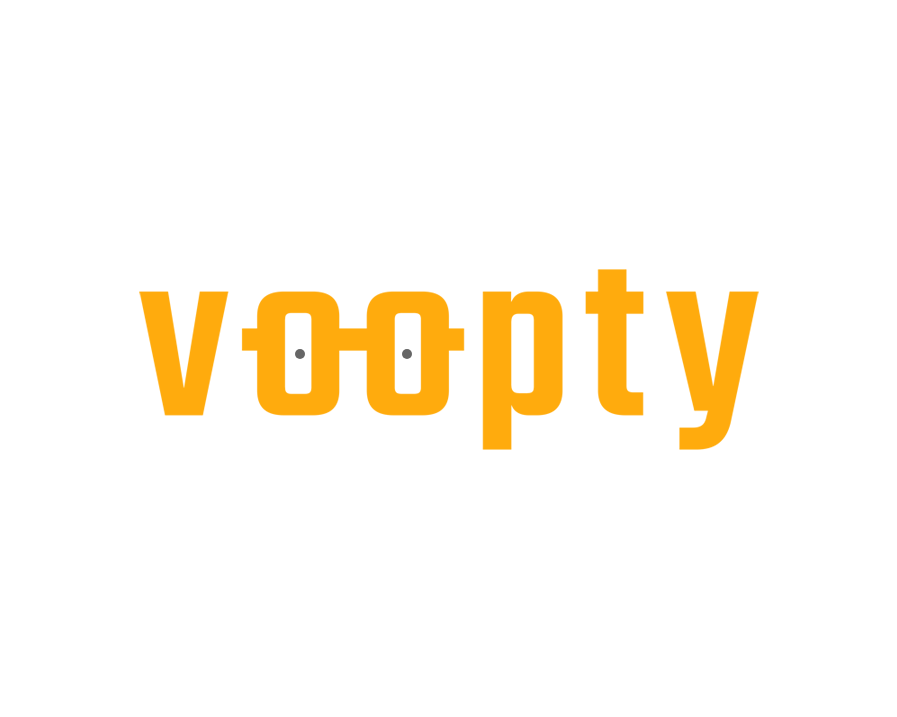 scroll, scrollTop: 0, scrollLeft: 0, axis: both 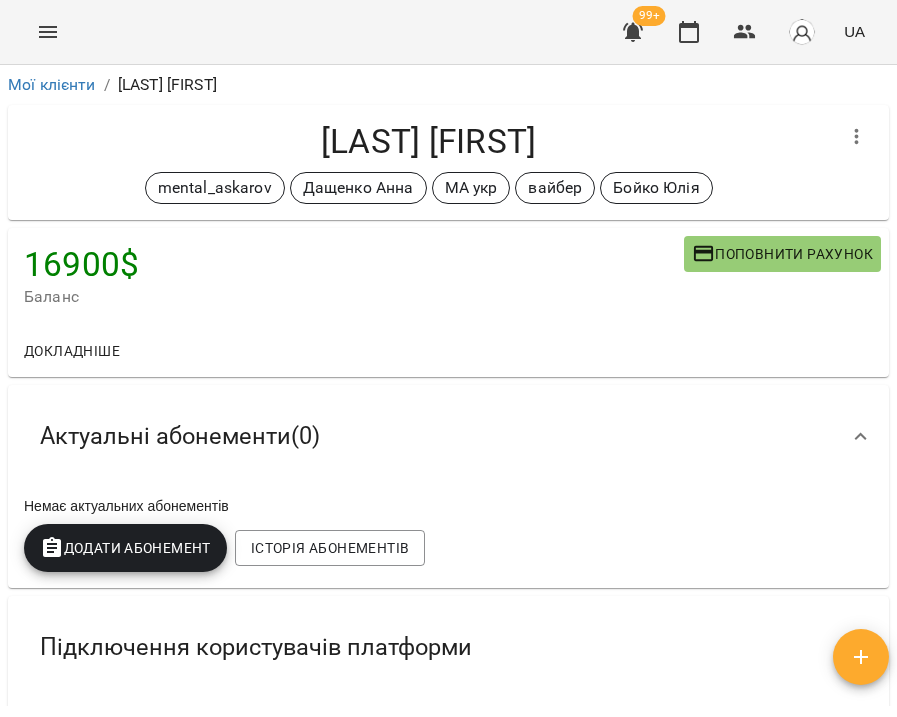 drag, startPoint x: 601, startPoint y: 136, endPoint x: 227, endPoint y: 118, distance: 374.4329 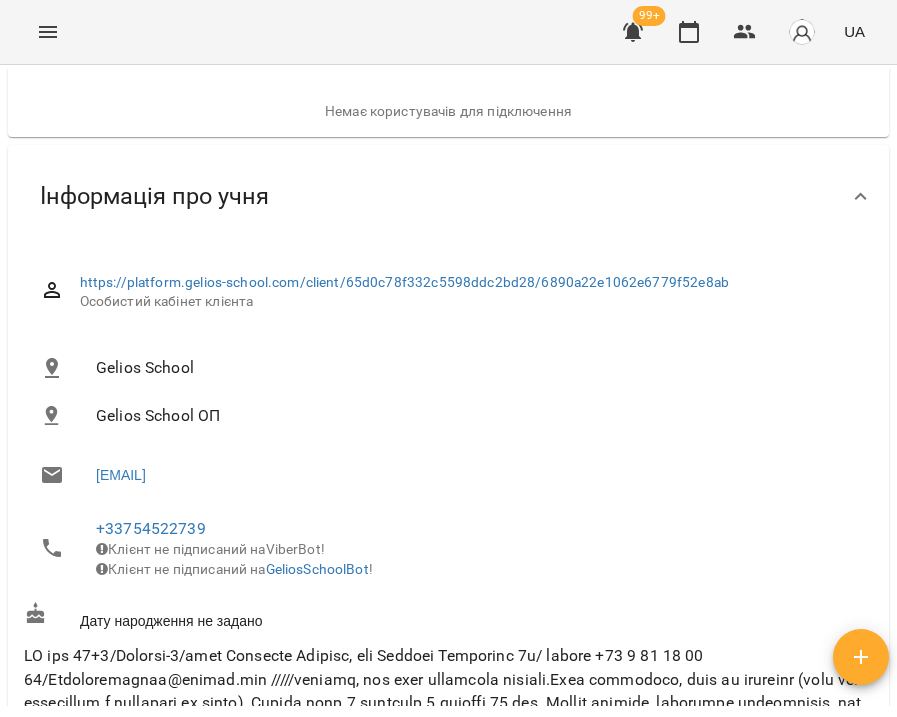 scroll, scrollTop: 0, scrollLeft: 0, axis: both 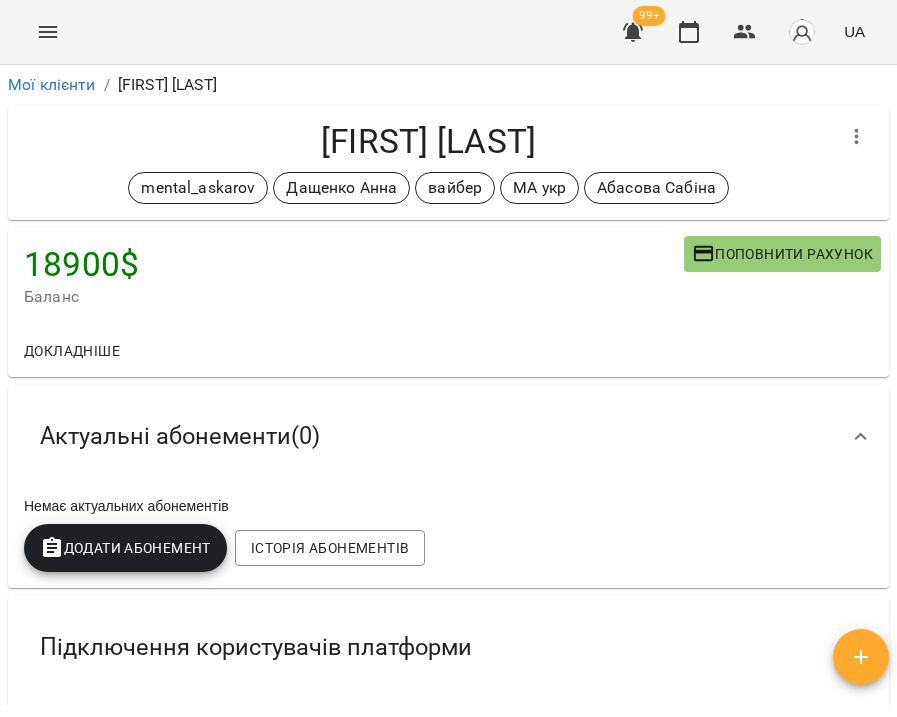 drag, startPoint x: 583, startPoint y: 145, endPoint x: 239, endPoint y: 143, distance: 344.00583 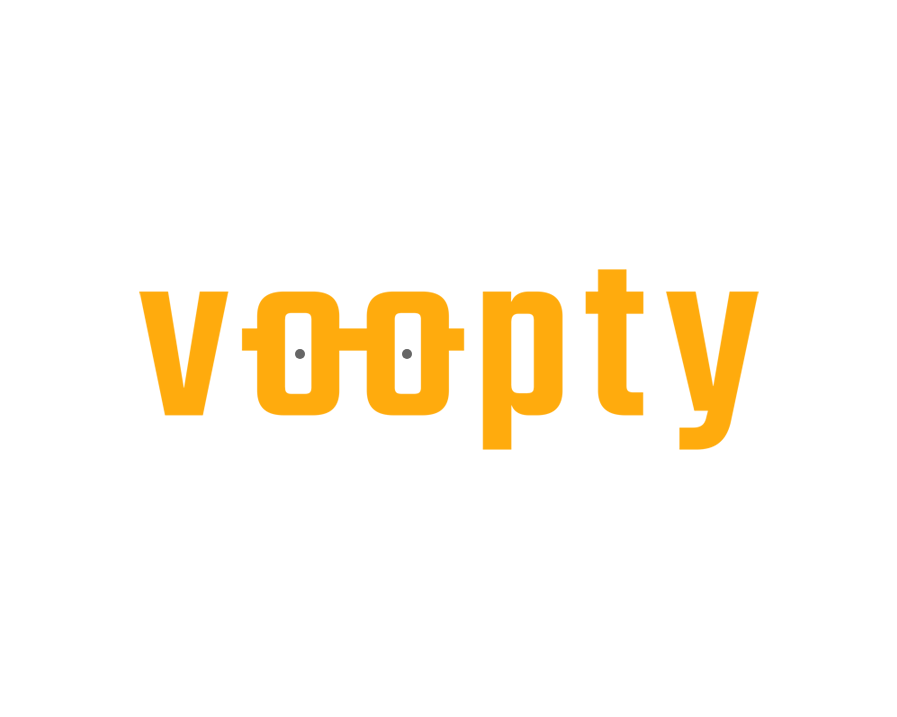 scroll, scrollTop: 0, scrollLeft: 0, axis: both 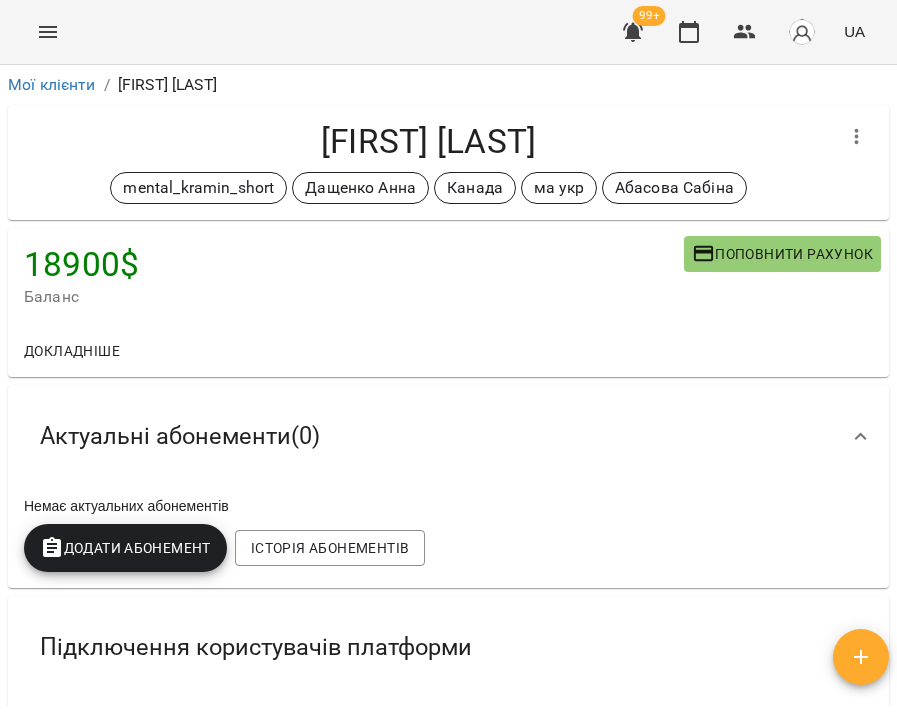 drag, startPoint x: 581, startPoint y: 138, endPoint x: 255, endPoint y: 113, distance: 326.95718 